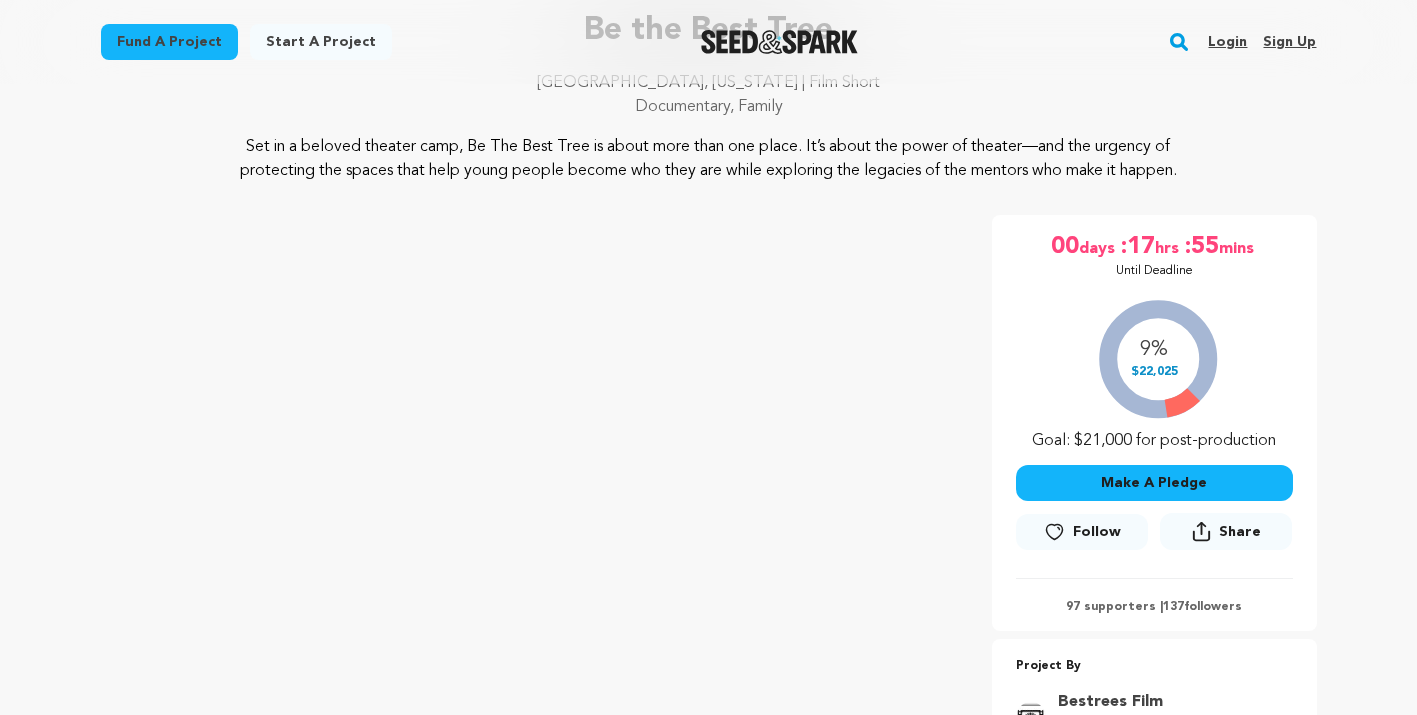 scroll, scrollTop: 172, scrollLeft: 0, axis: vertical 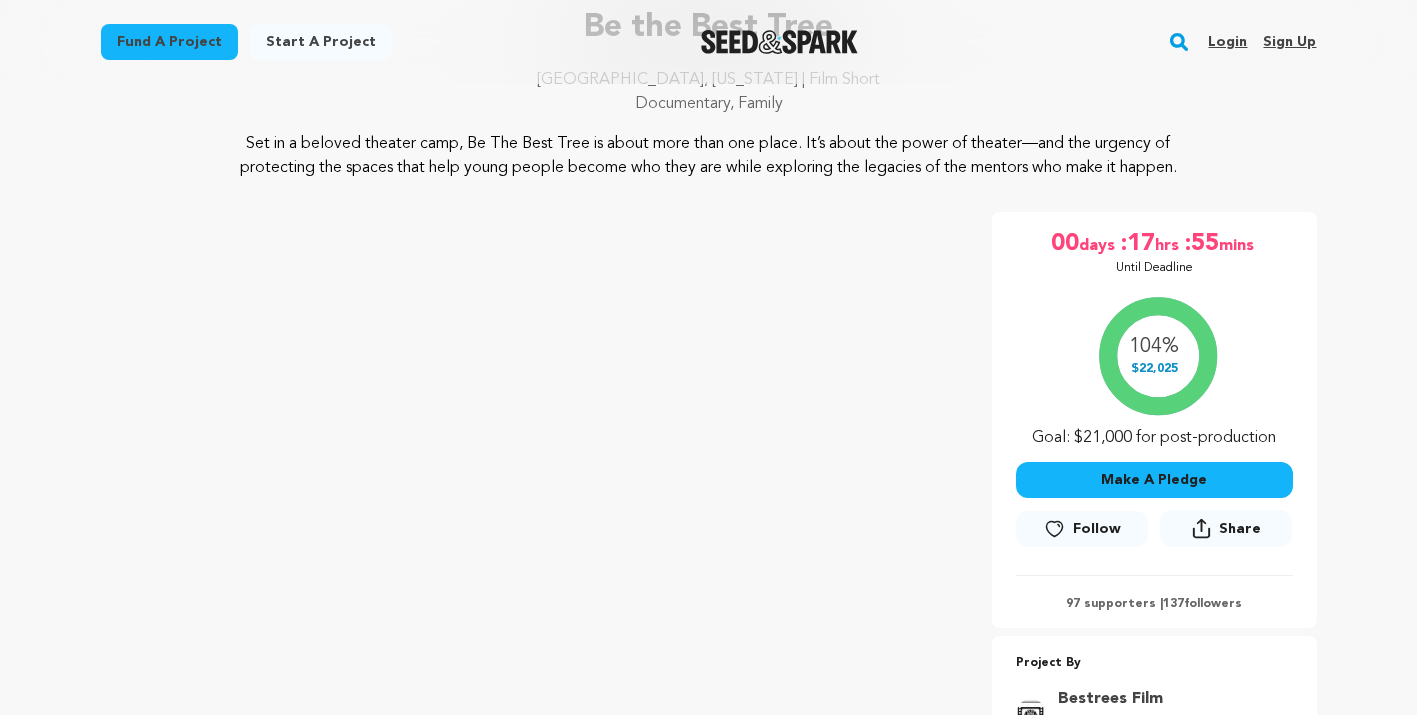 click on "Make A Pledge" at bounding box center (1154, 480) 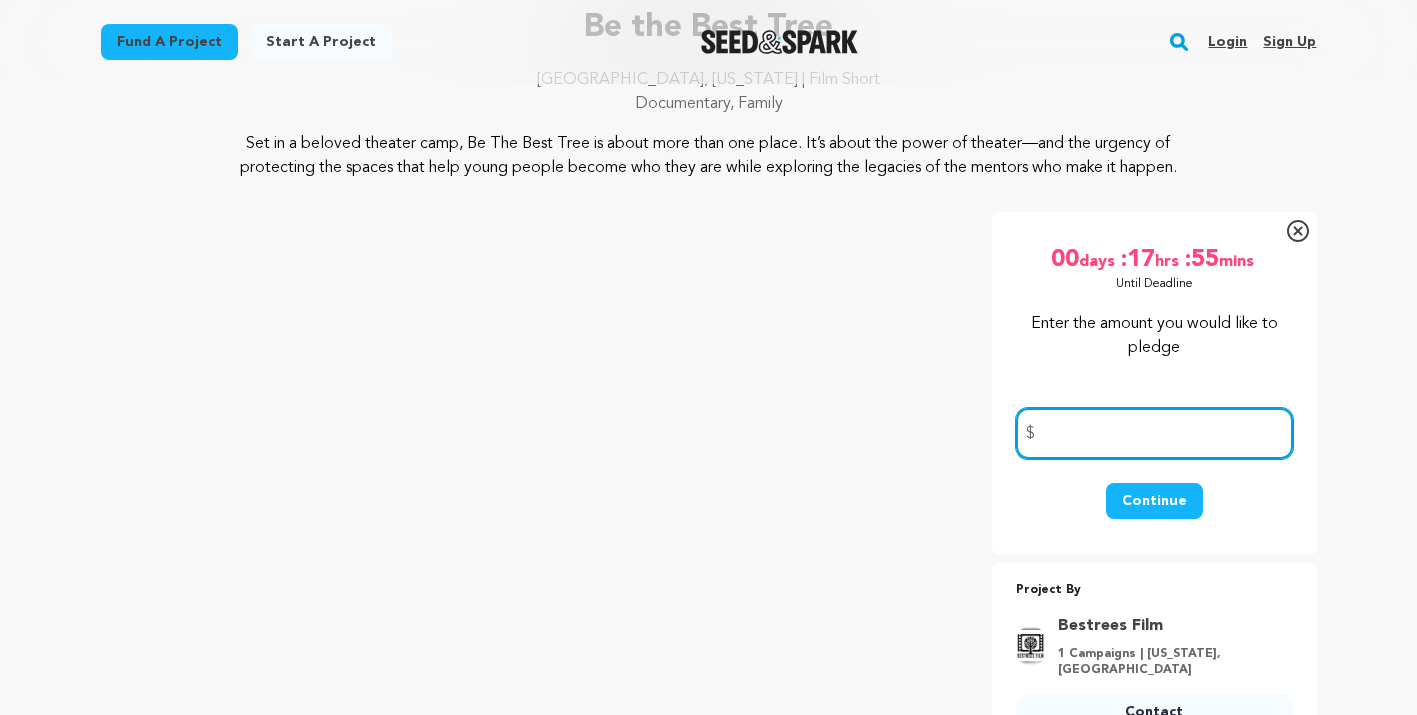 click at bounding box center (1154, 433) 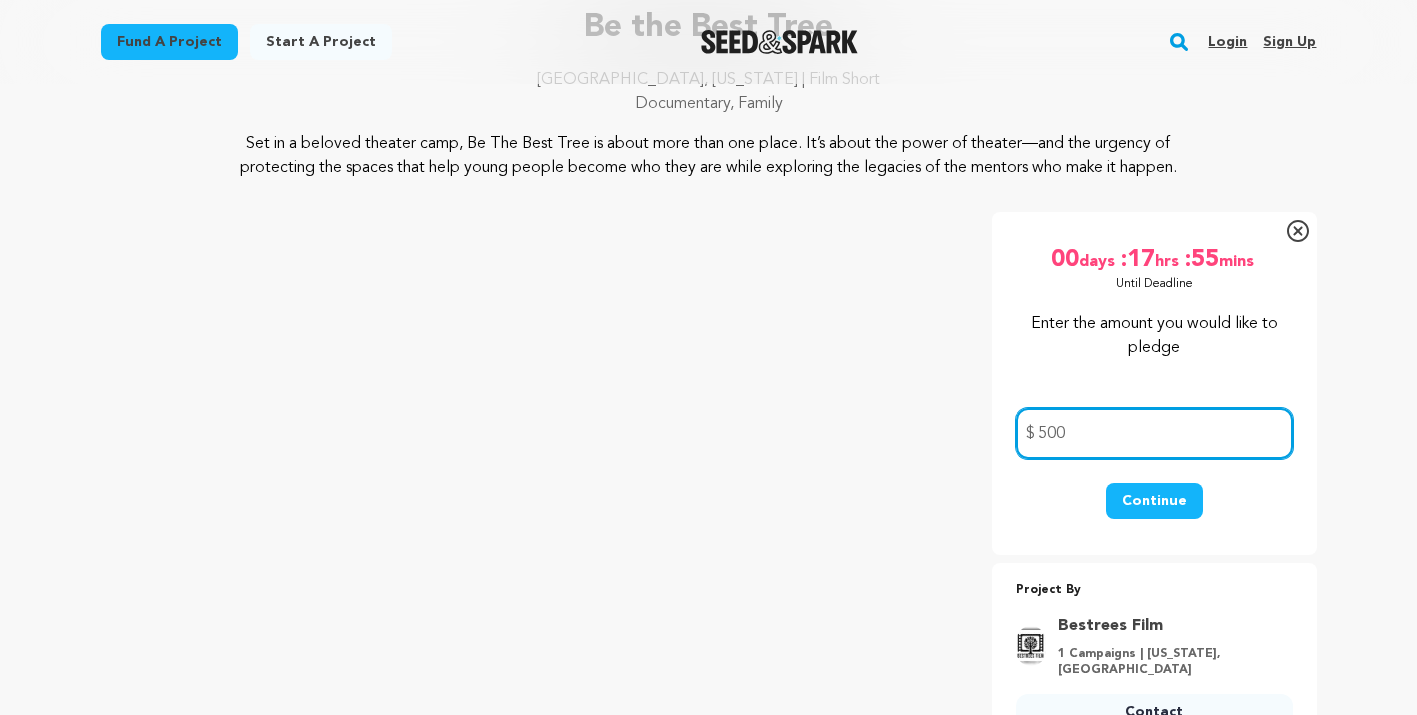 type on "500" 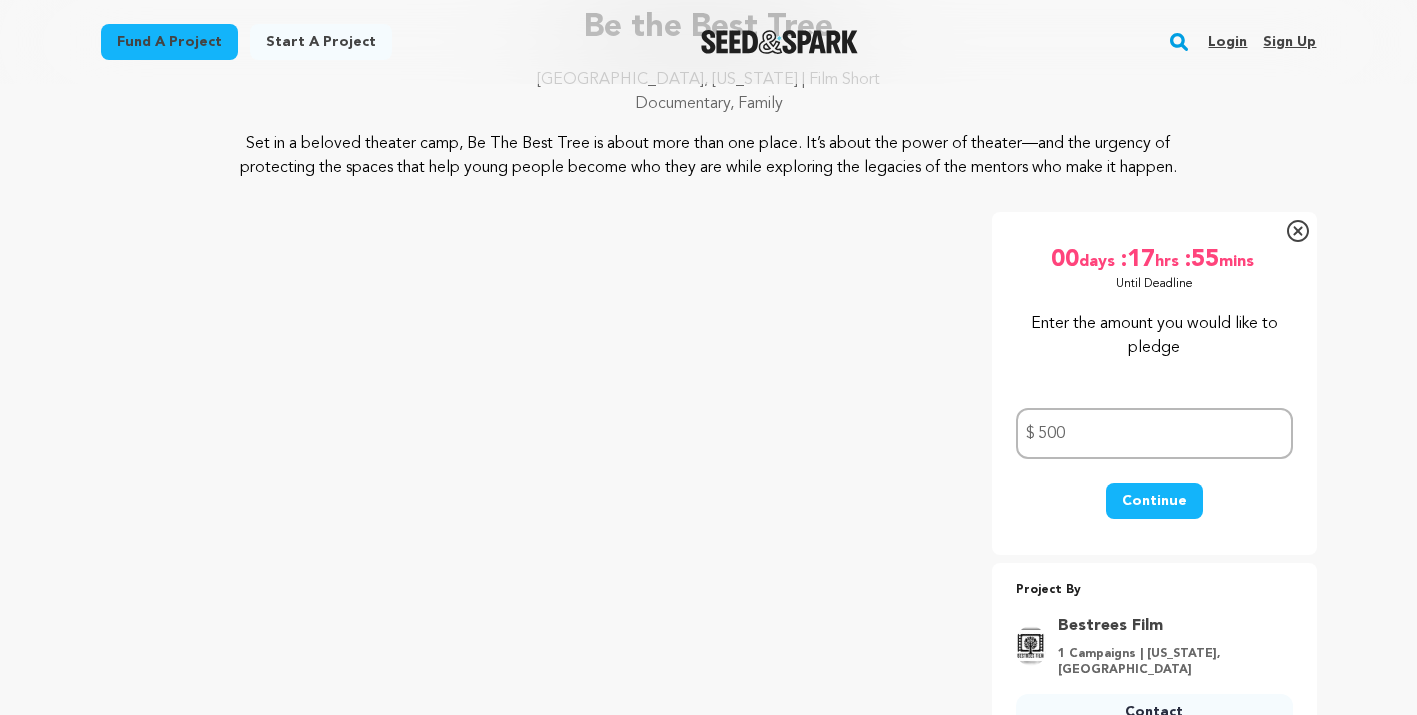click on "Continue" at bounding box center [1154, 501] 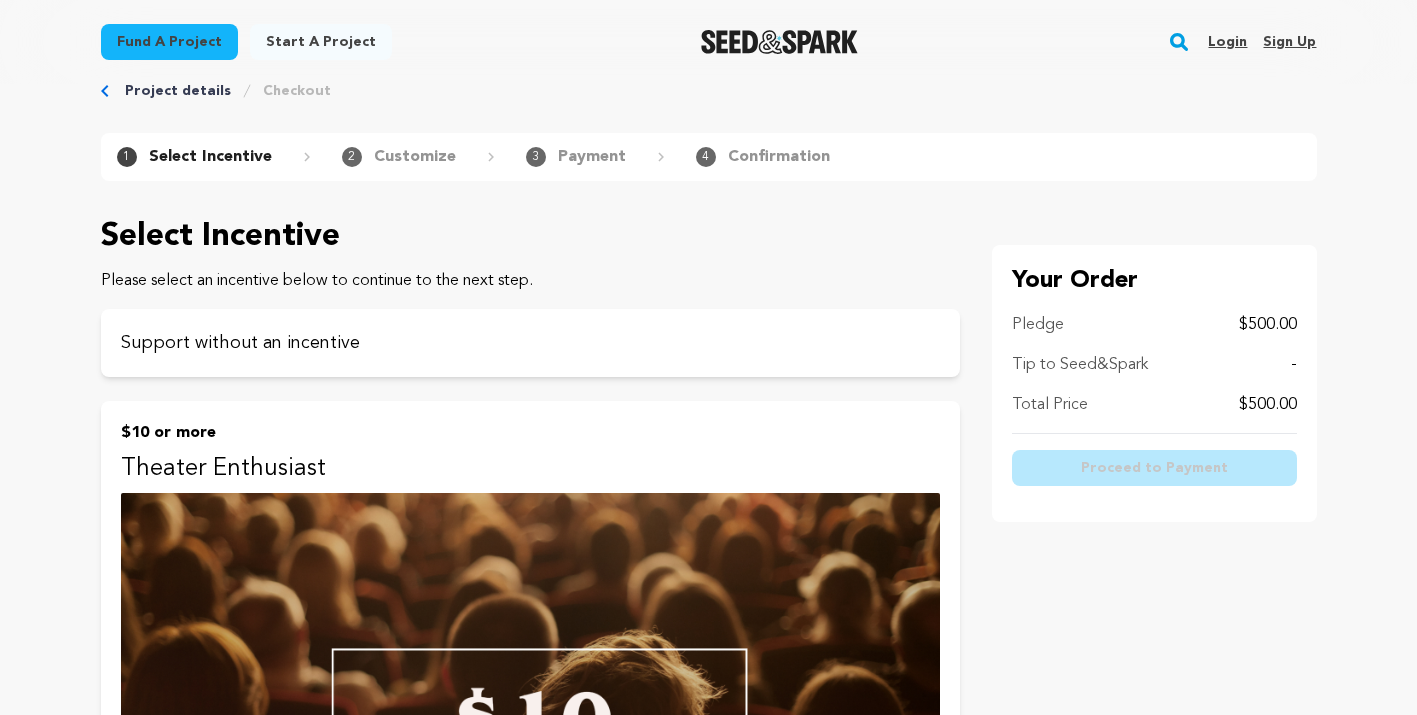 scroll, scrollTop: 53, scrollLeft: 0, axis: vertical 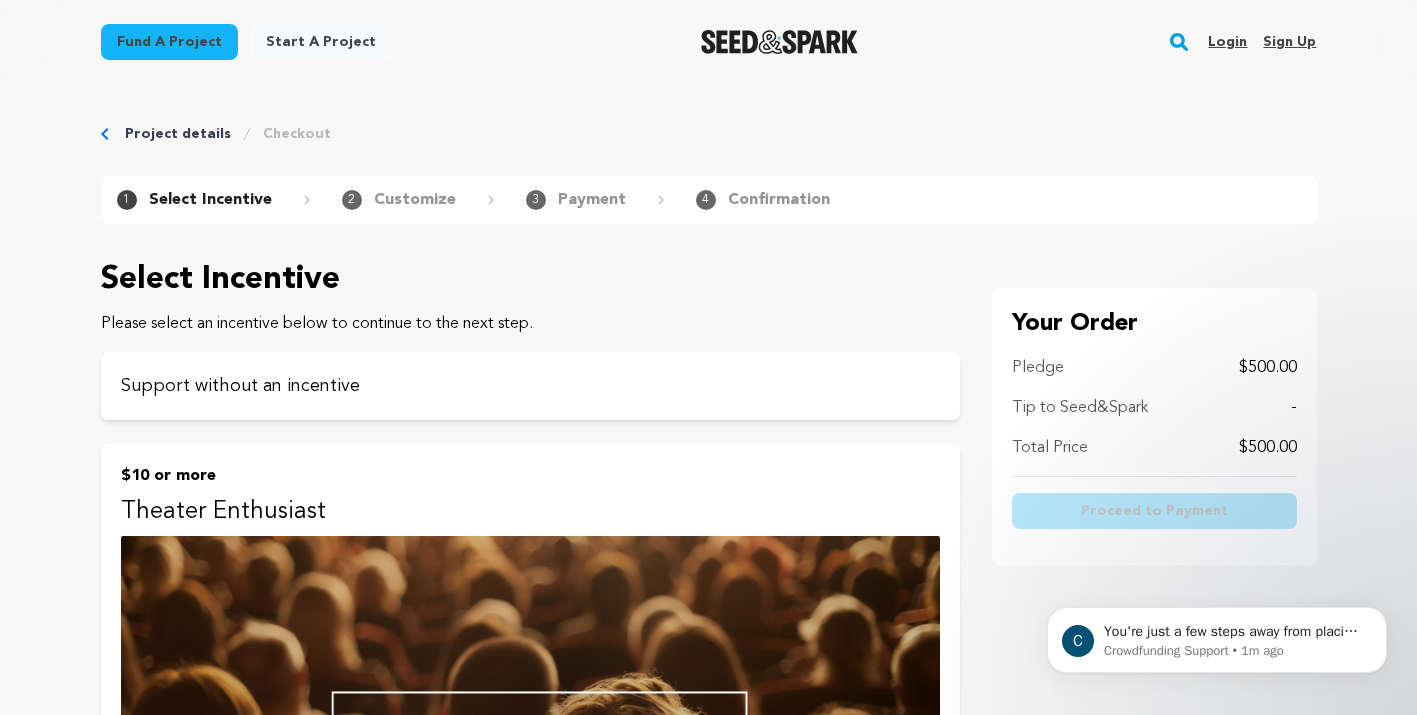 click on "Project details" at bounding box center (178, 134) 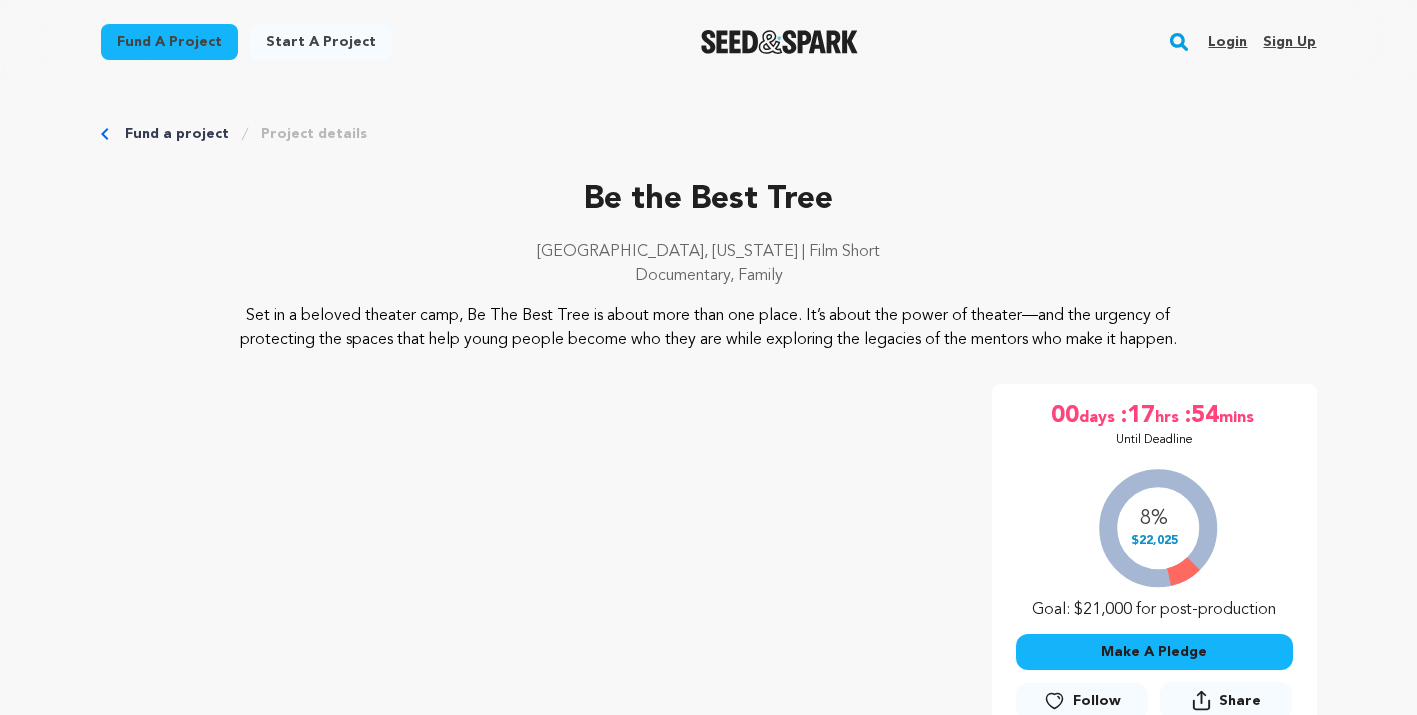 scroll, scrollTop: 184, scrollLeft: 0, axis: vertical 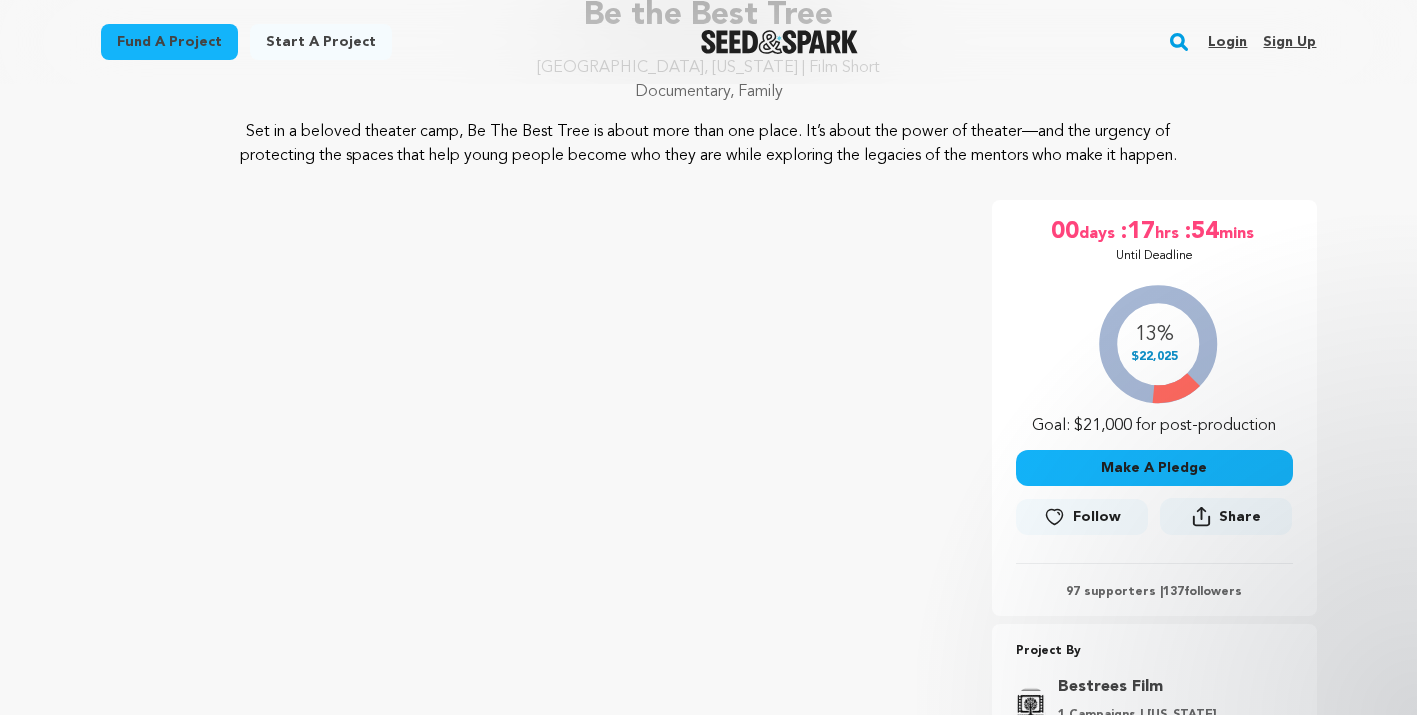 click on "Make A Pledge" at bounding box center (1154, 468) 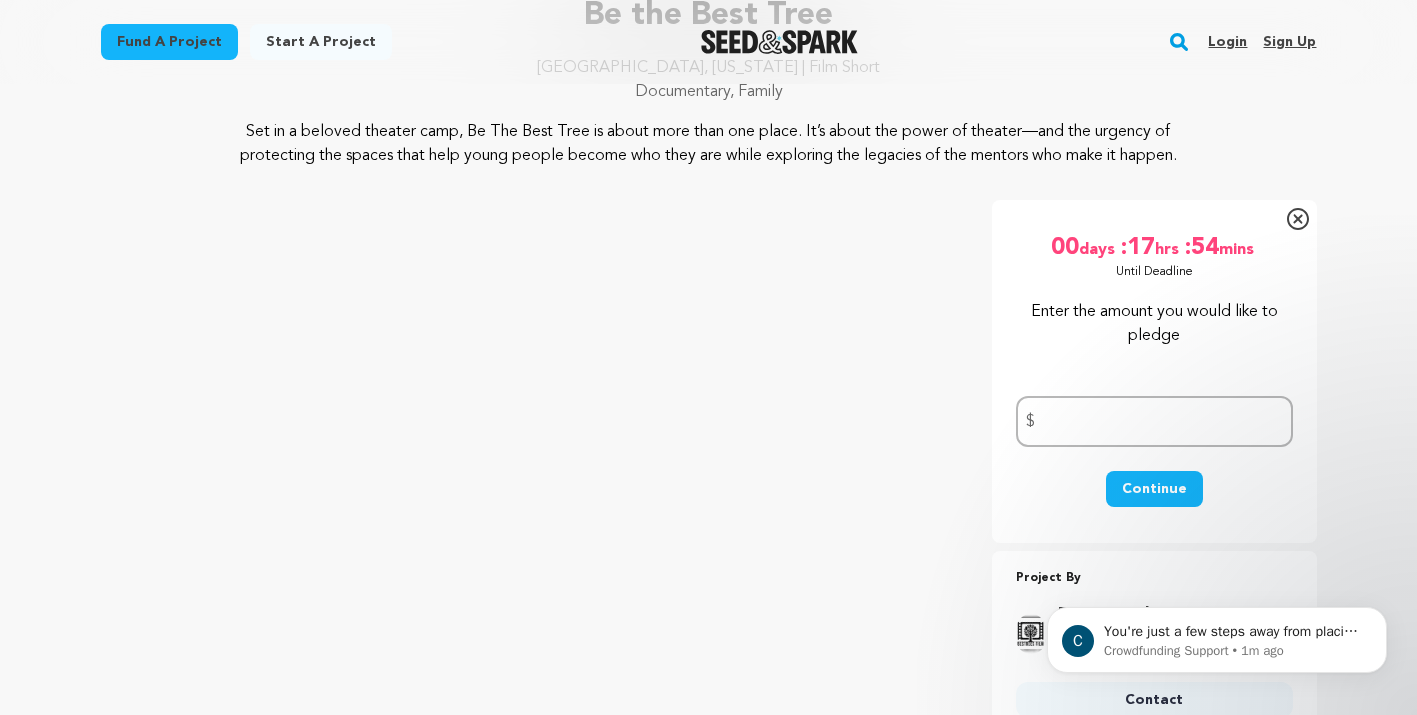scroll, scrollTop: 0, scrollLeft: 0, axis: both 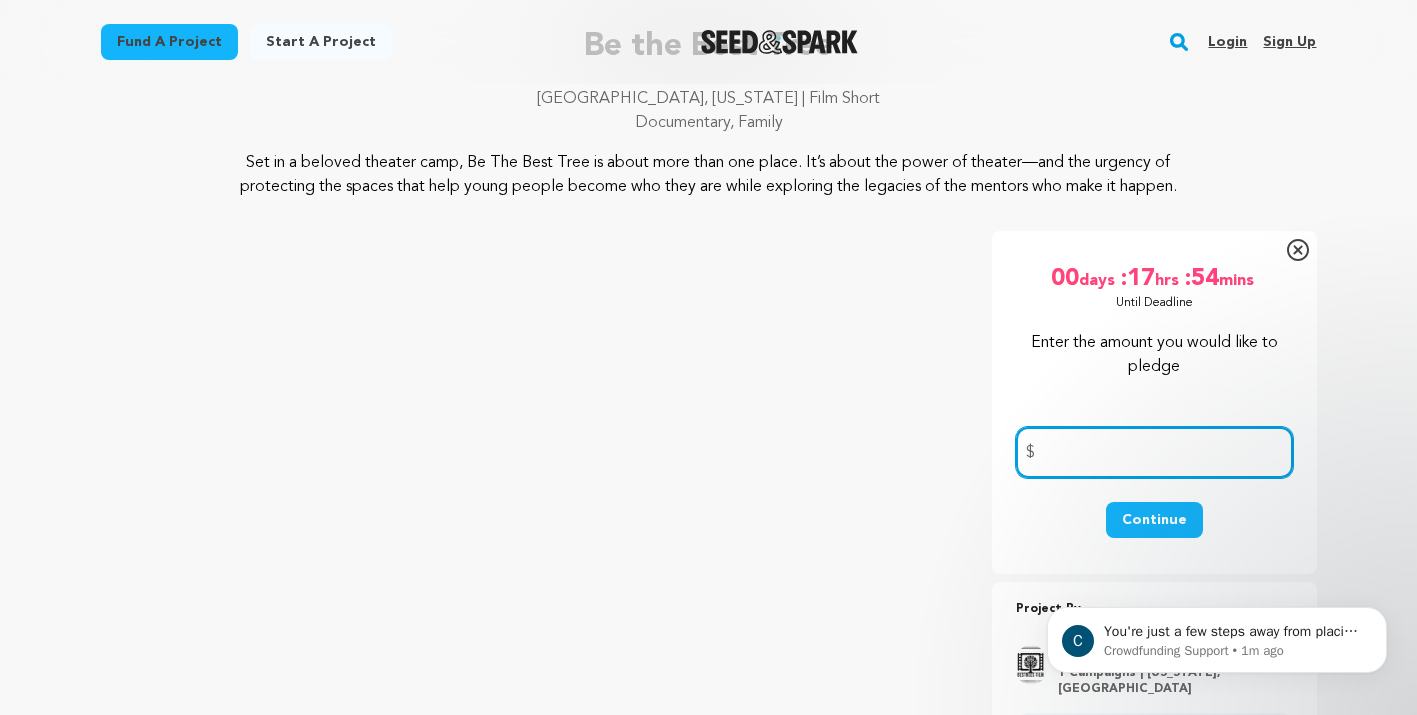 click at bounding box center (1154, 452) 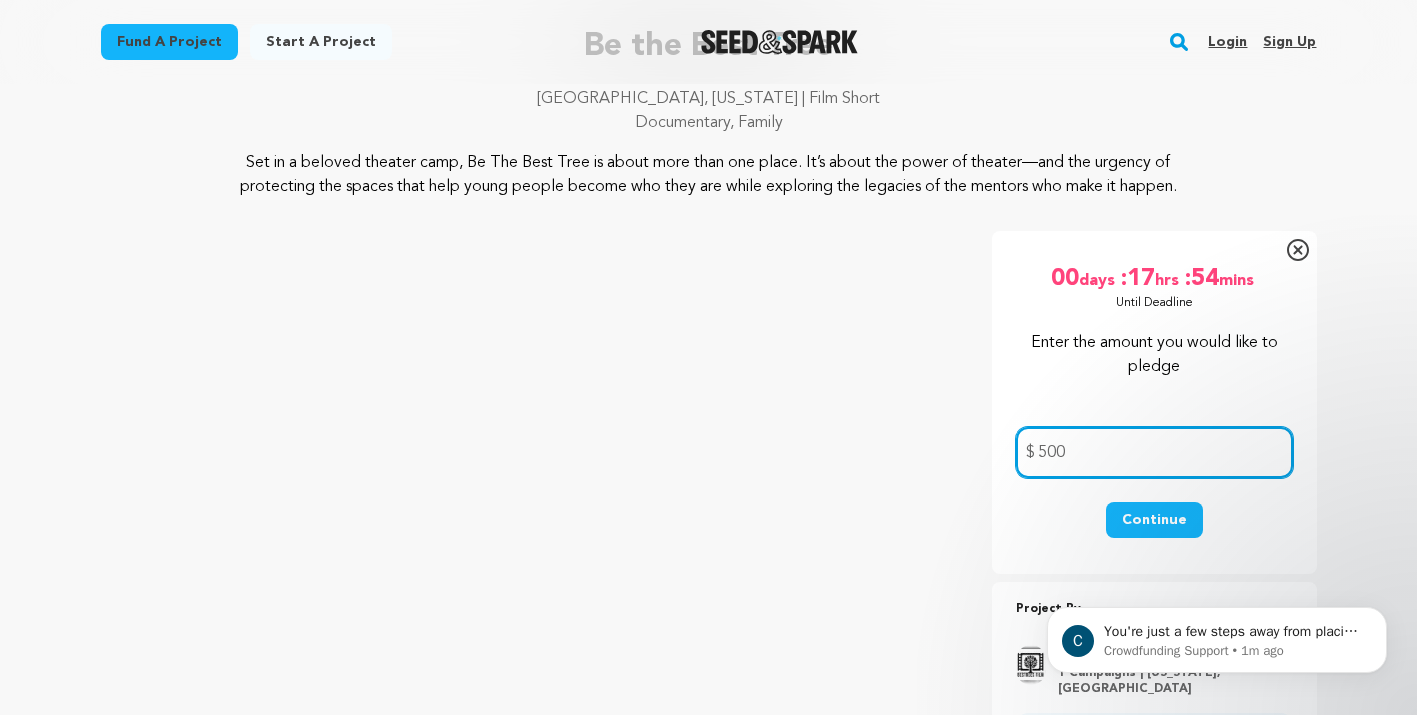 type on "500" 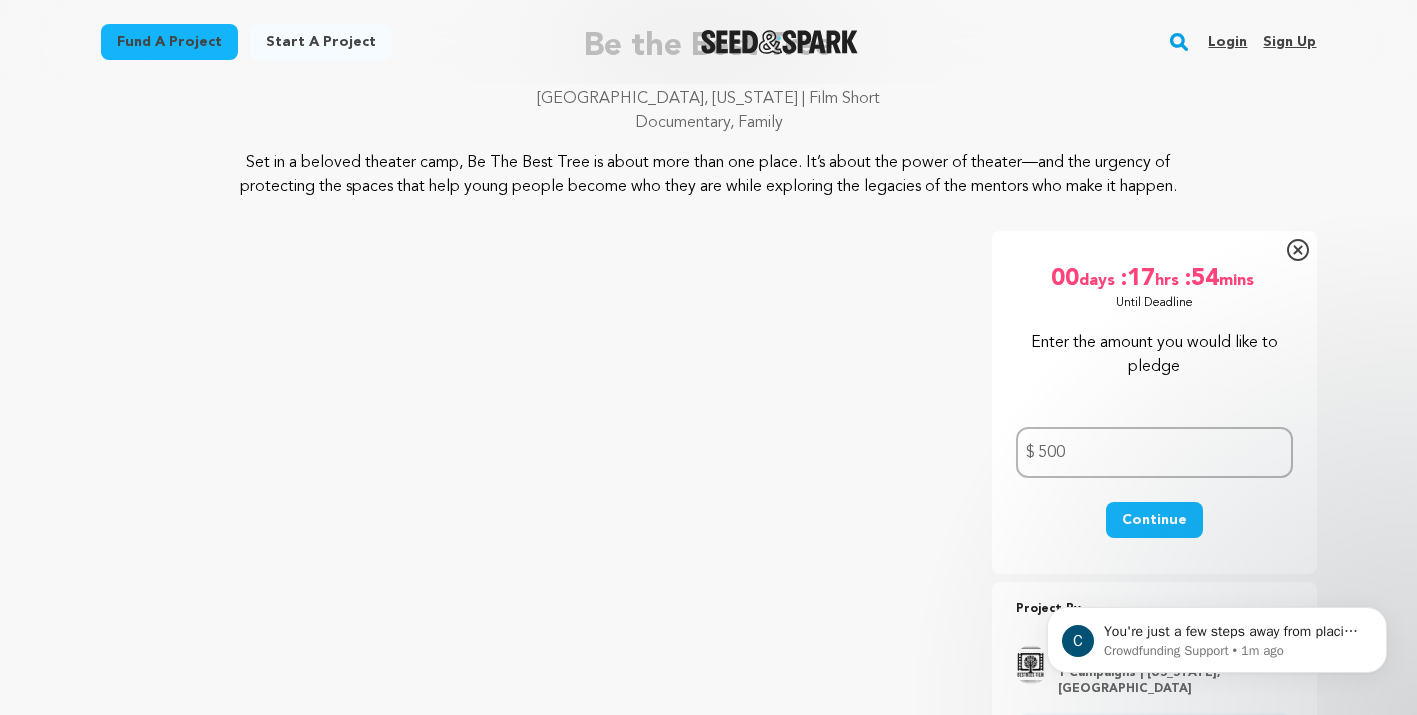 click on "Continue" at bounding box center [1154, 520] 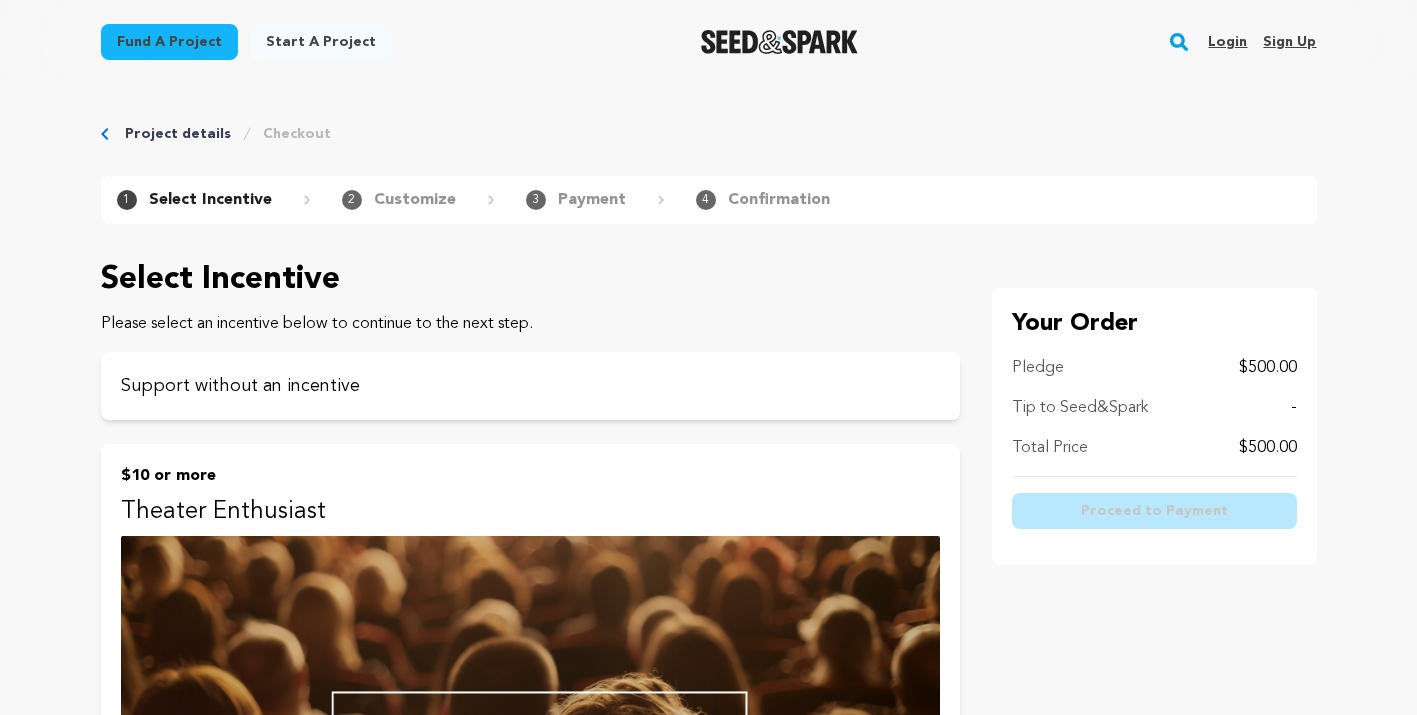 scroll, scrollTop: 0, scrollLeft: 0, axis: both 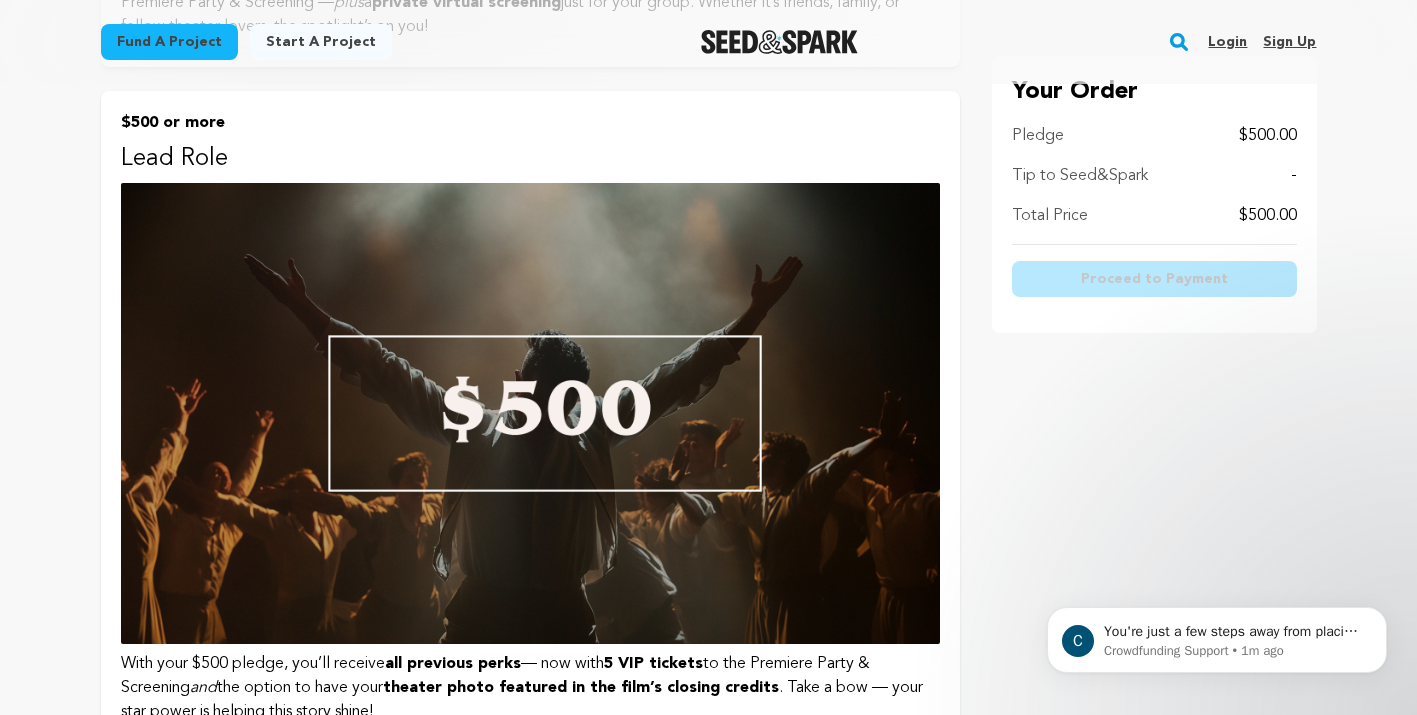 click at bounding box center [530, 413] 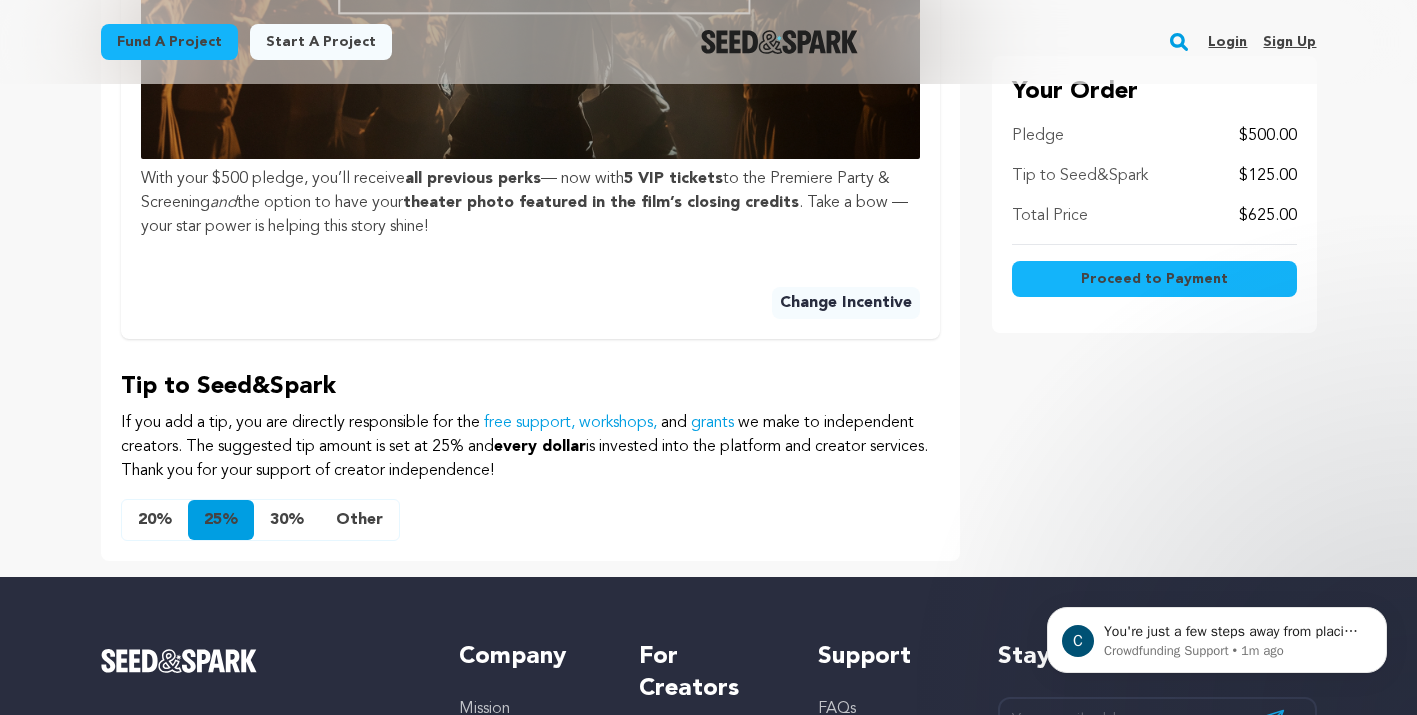 scroll, scrollTop: 1045, scrollLeft: 0, axis: vertical 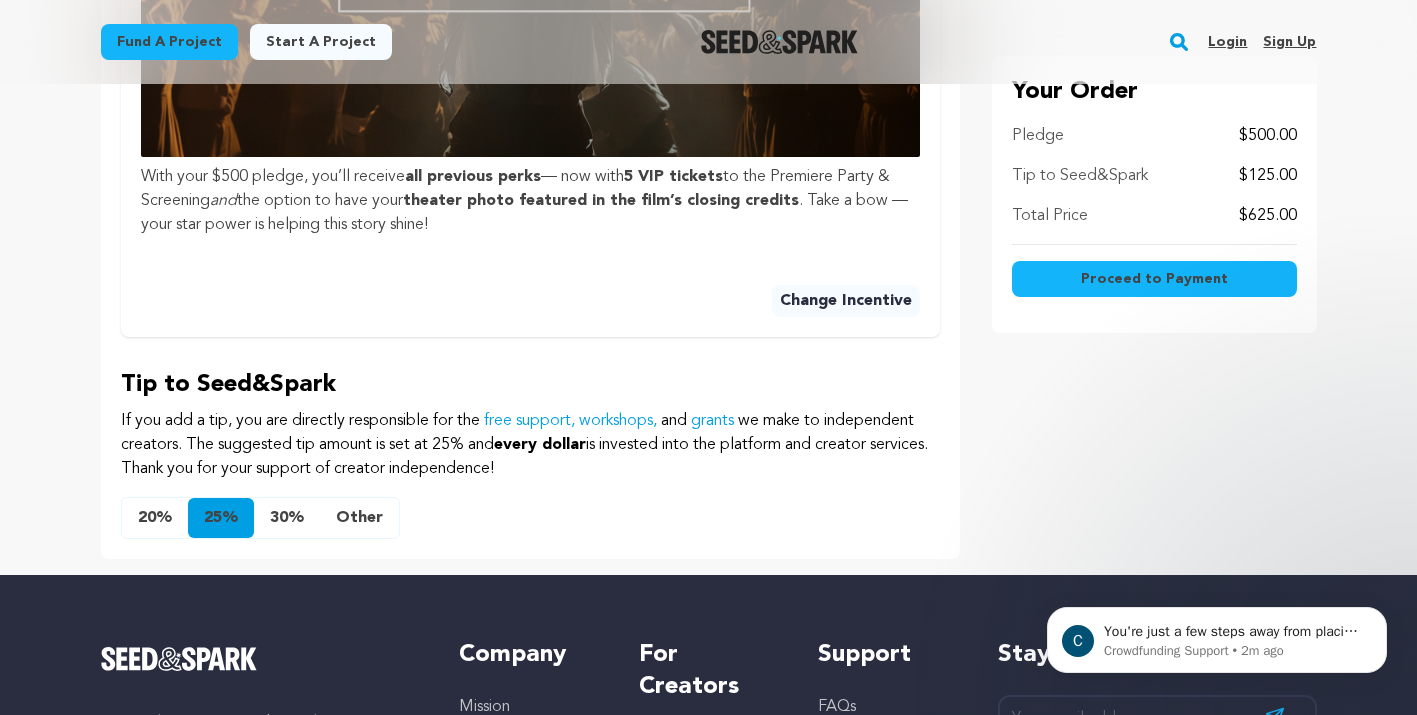 click on "Other" at bounding box center (359, 518) 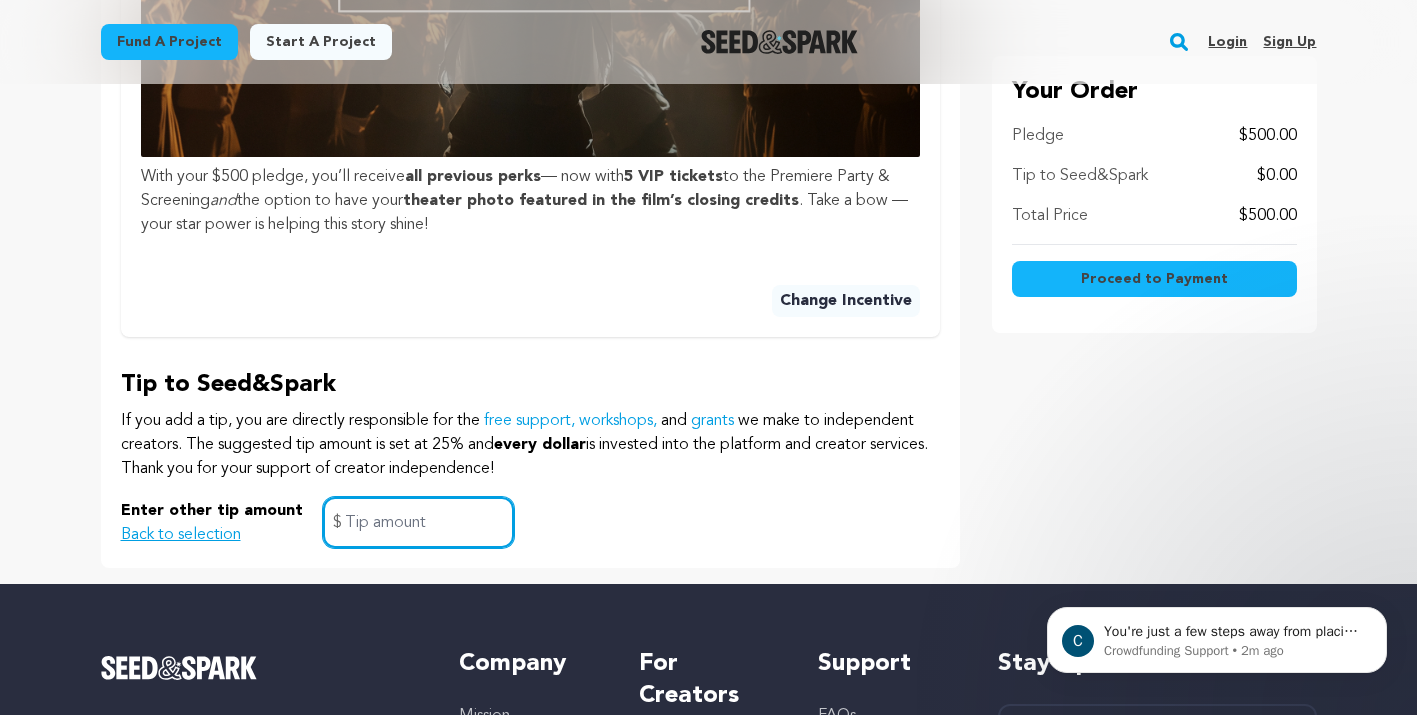 click at bounding box center [418, 522] 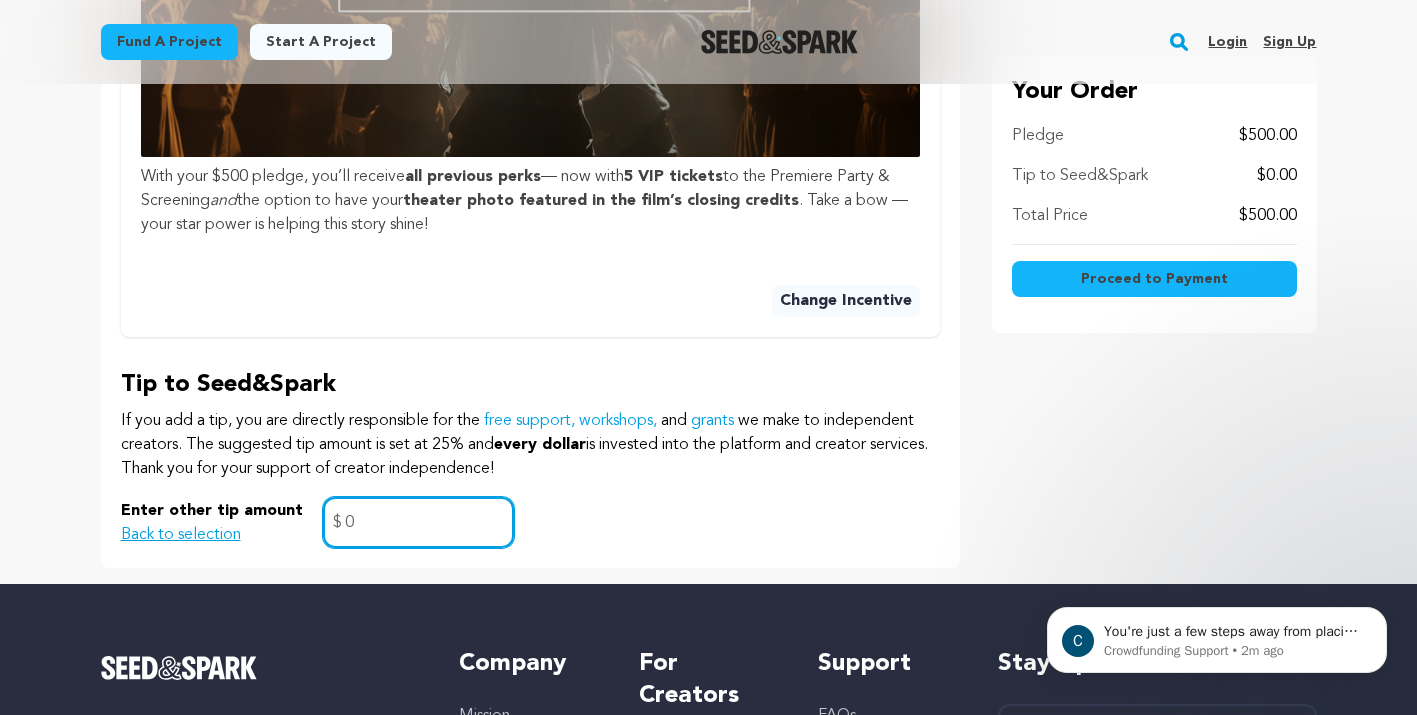 type on "0" 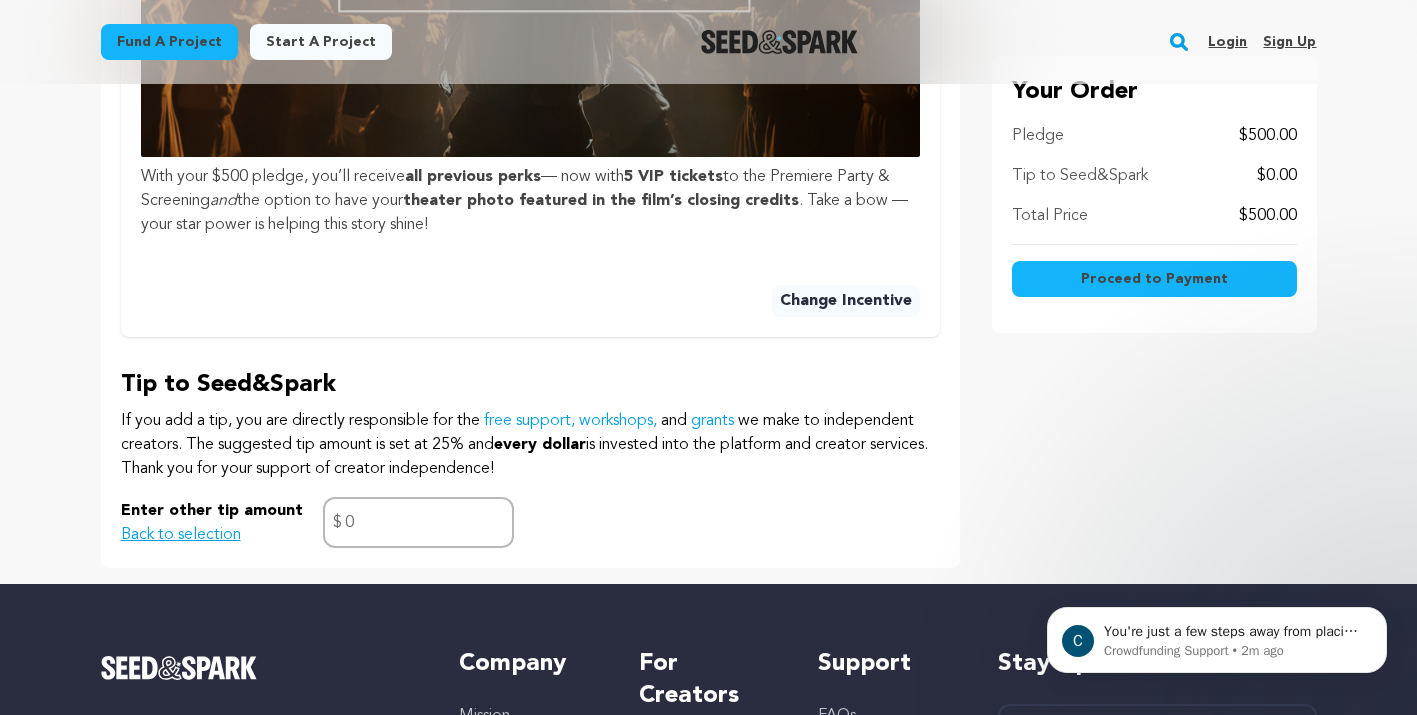 click on "Enter other tip amount
Back to selection
0
$" at bounding box center (530, 522) 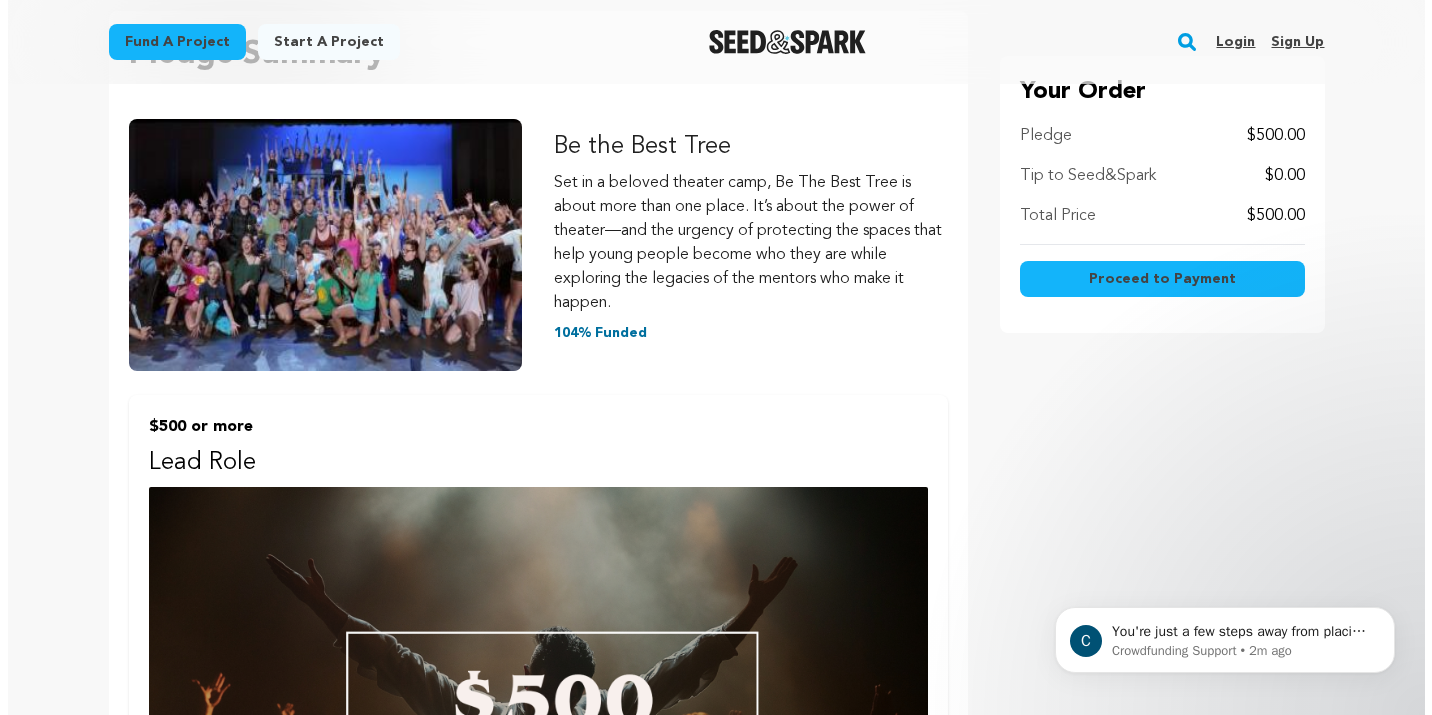 scroll, scrollTop: 245, scrollLeft: 0, axis: vertical 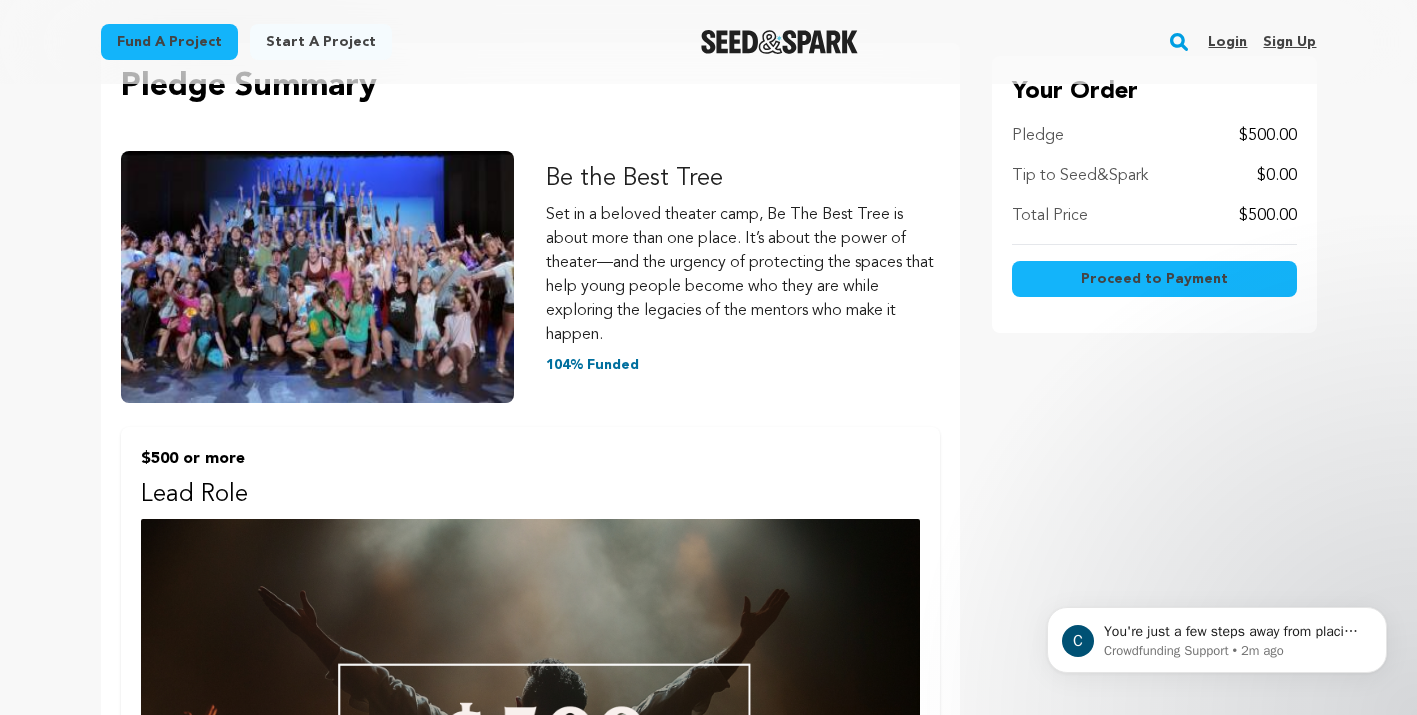 click on "Proceed to Payment" at bounding box center [1154, 279] 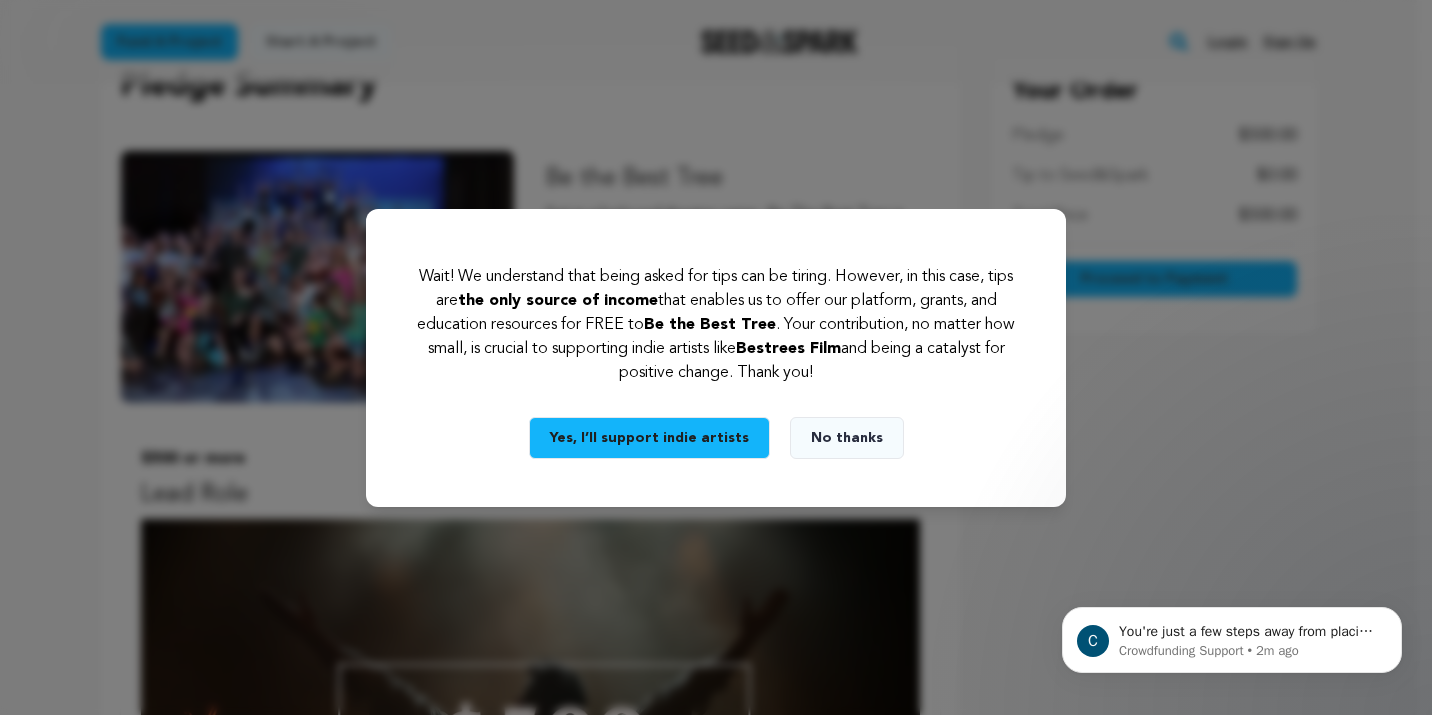 click on "No thanks" at bounding box center [847, 438] 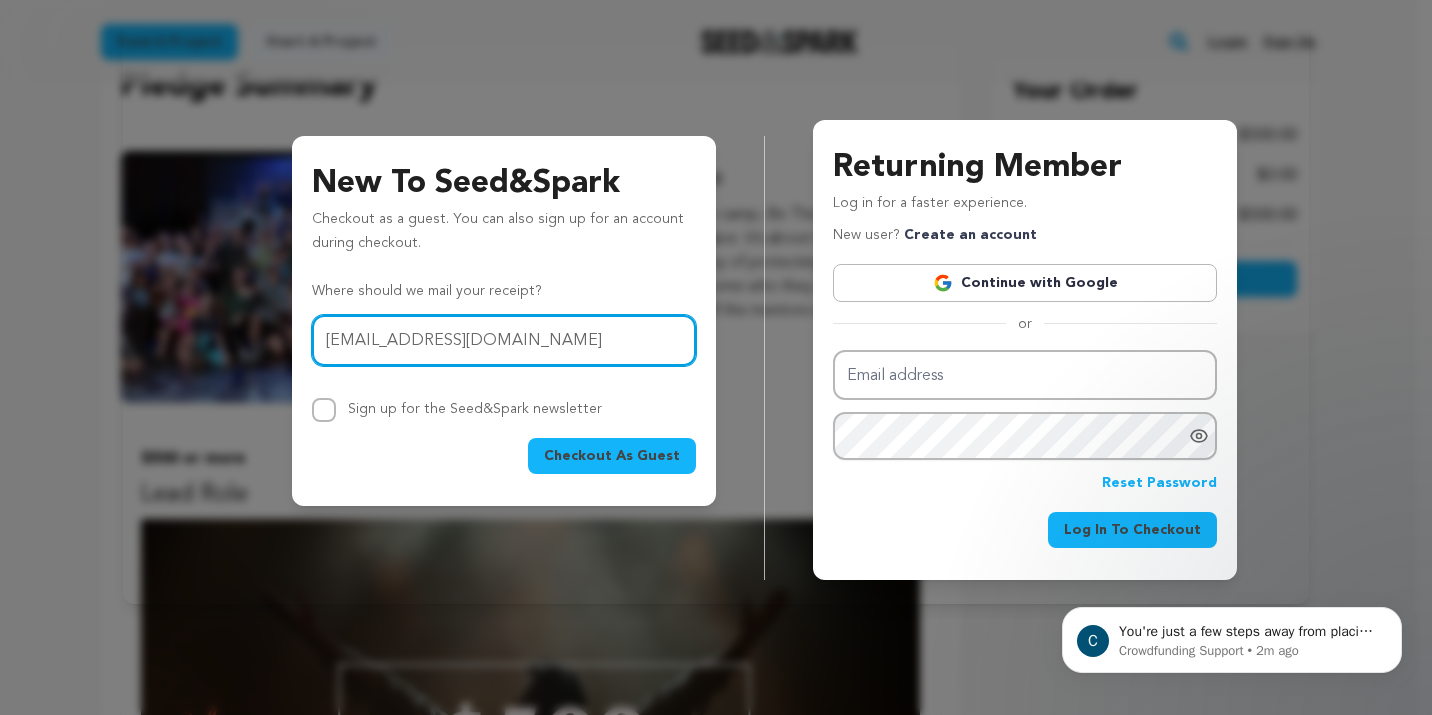 type on "andrealhayden@comcast.net" 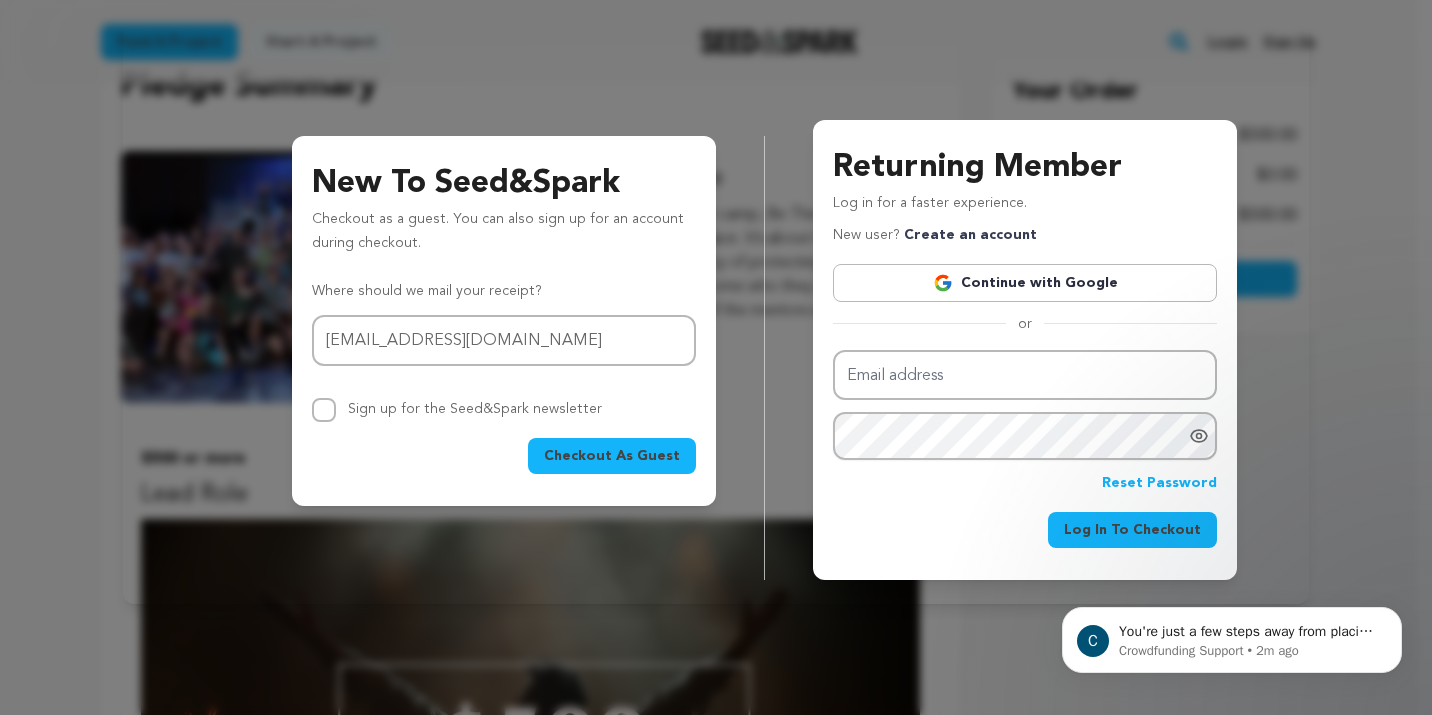 click on "Checkout As Guest" at bounding box center (612, 456) 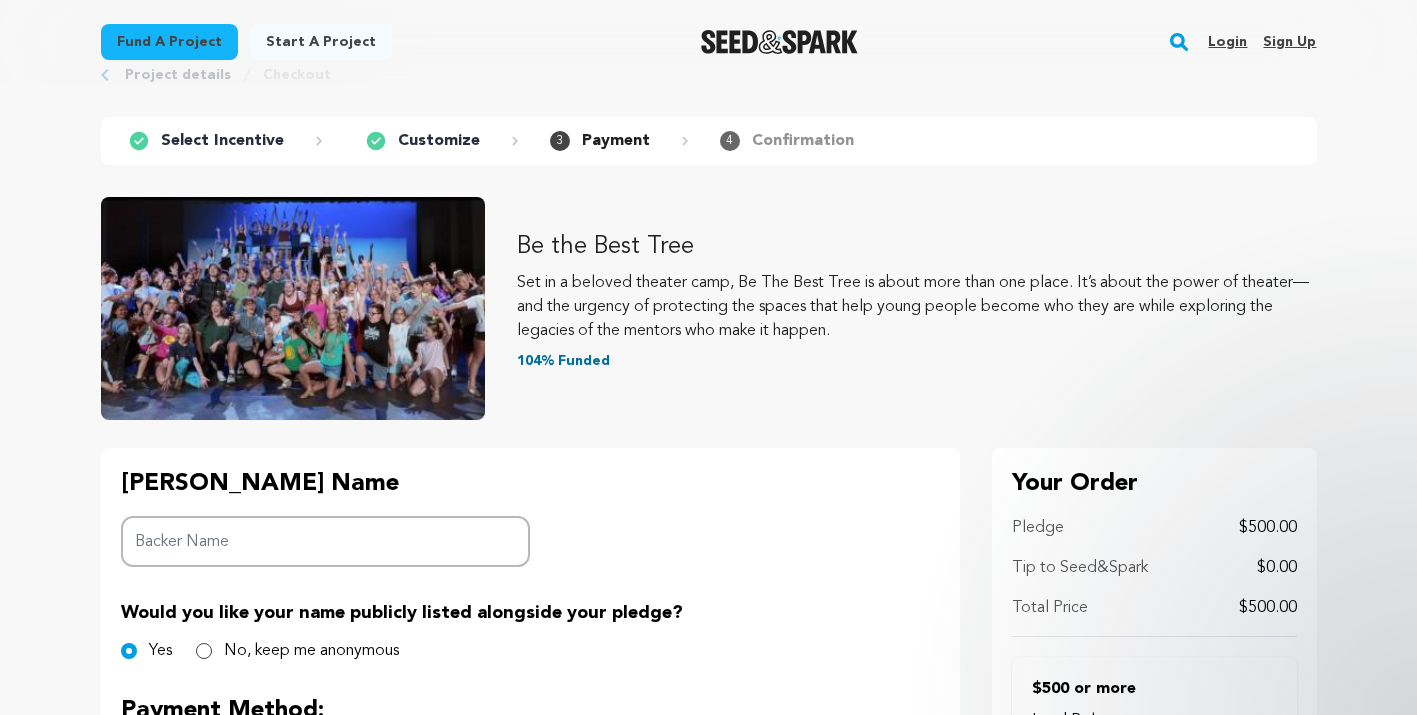 scroll, scrollTop: 102, scrollLeft: 0, axis: vertical 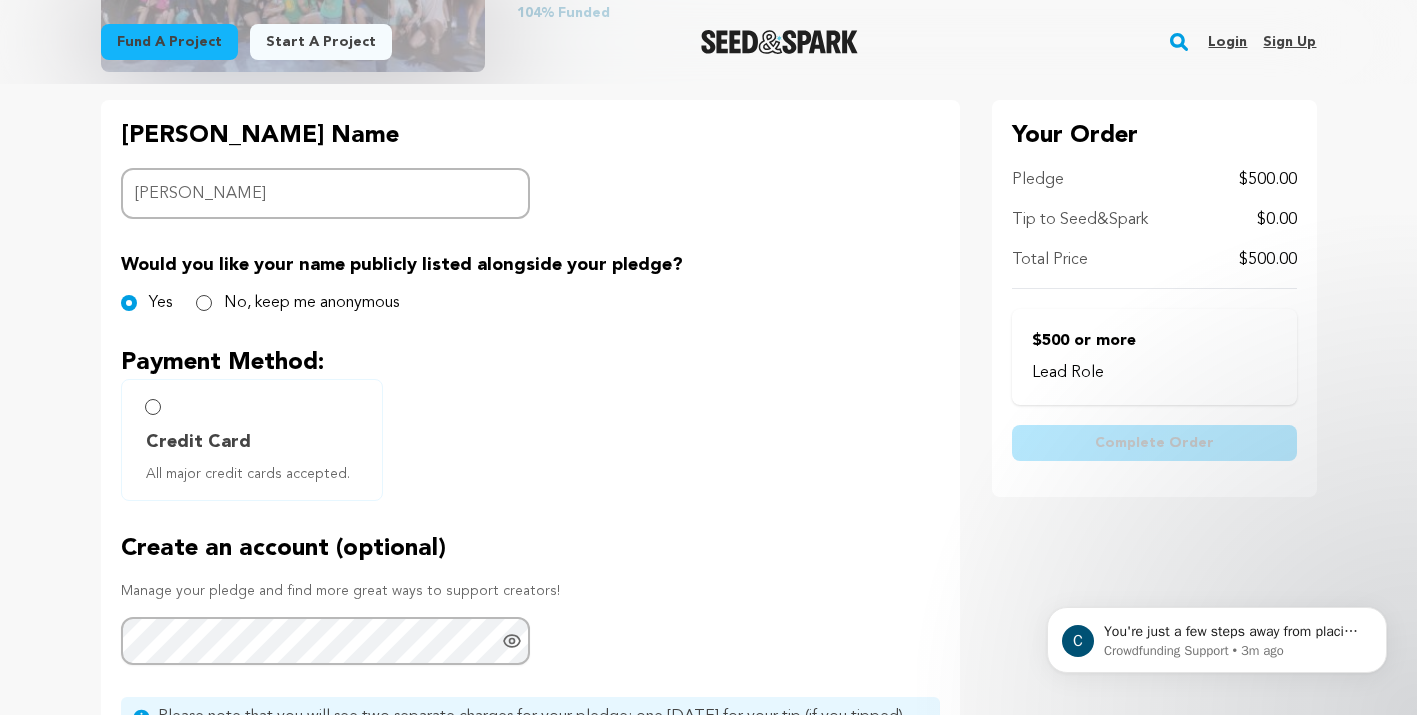 type on "[PERSON_NAME]" 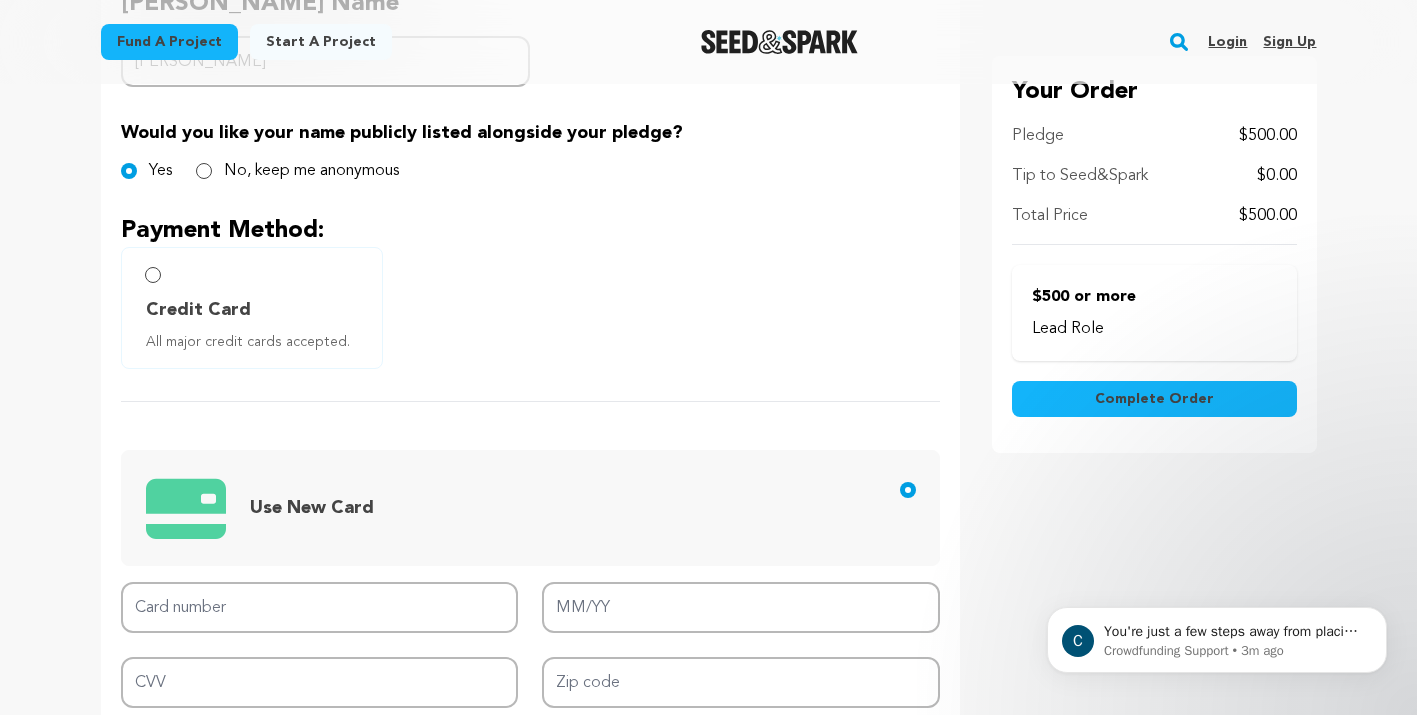 scroll, scrollTop: 547, scrollLeft: 0, axis: vertical 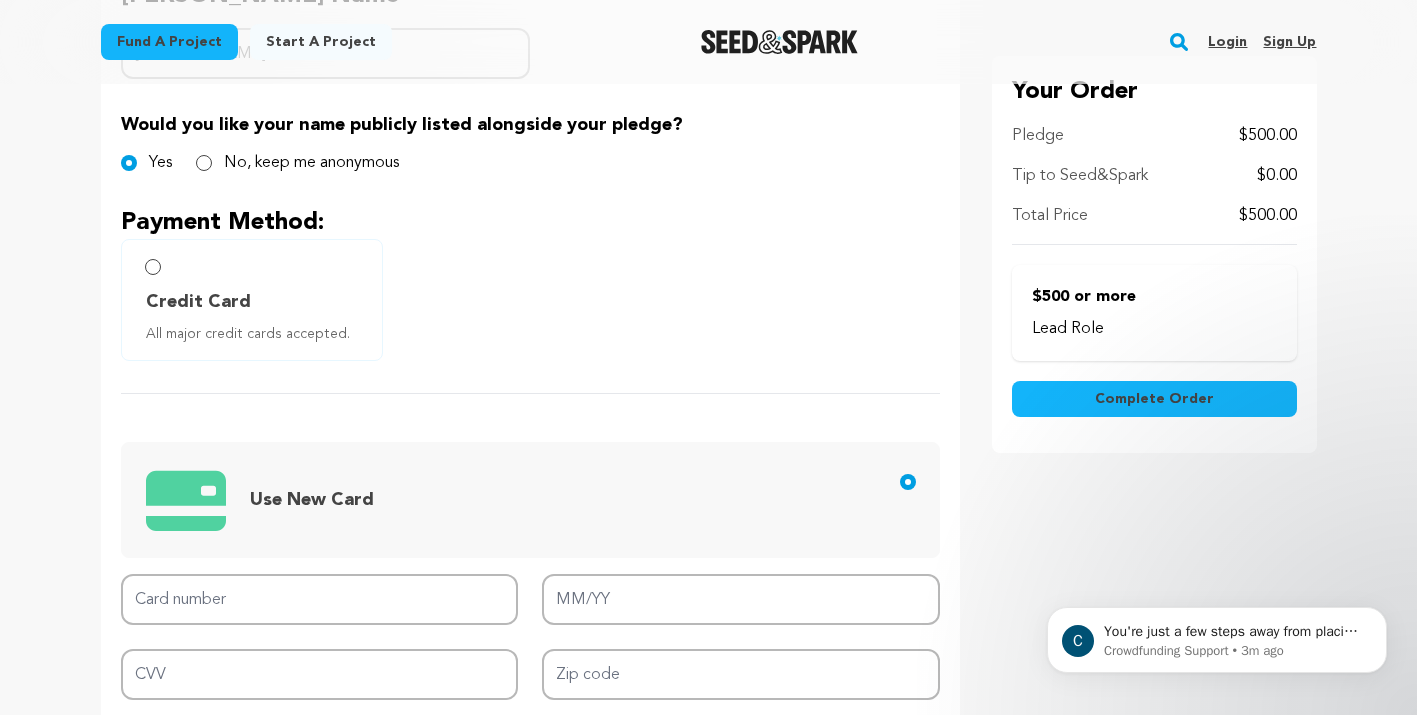 click on "Credit Card
All major credit cards accepted." at bounding box center (153, 267) 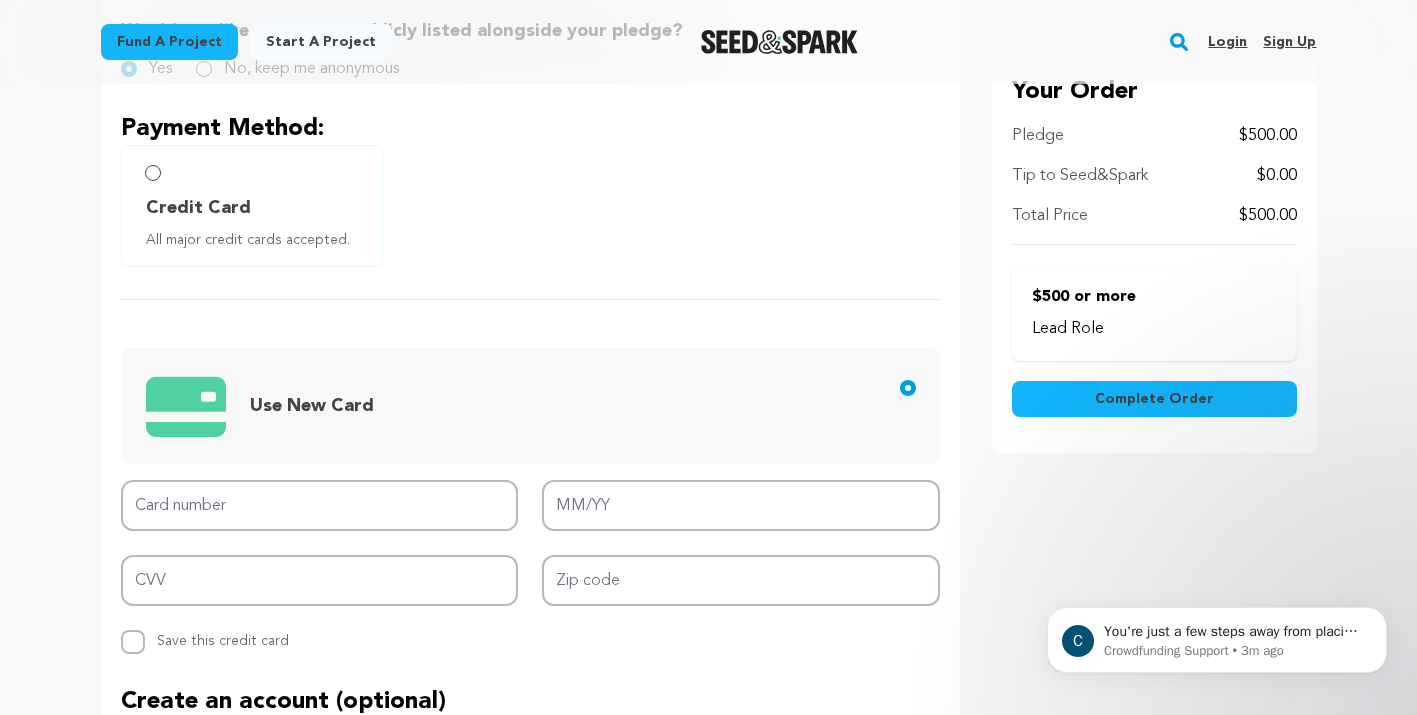 scroll, scrollTop: 716, scrollLeft: 0, axis: vertical 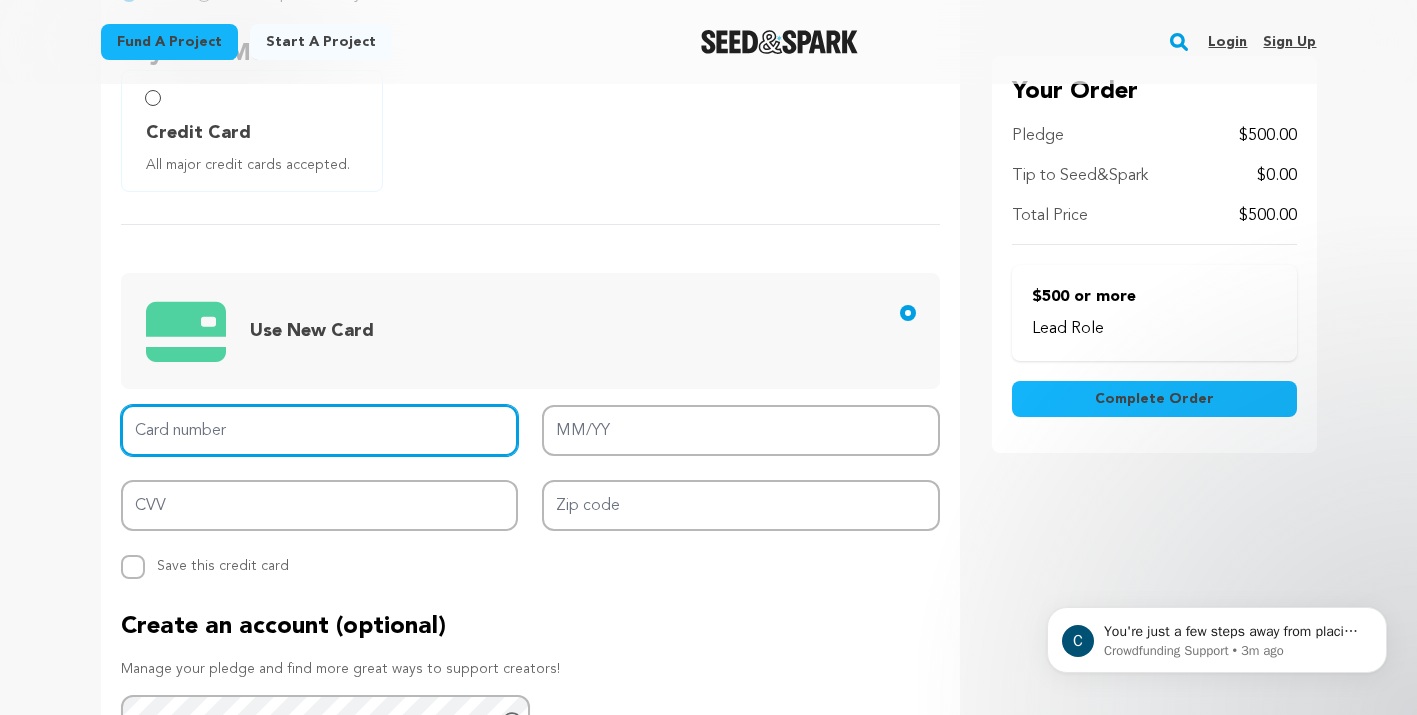 click on "Card number" at bounding box center [320, 430] 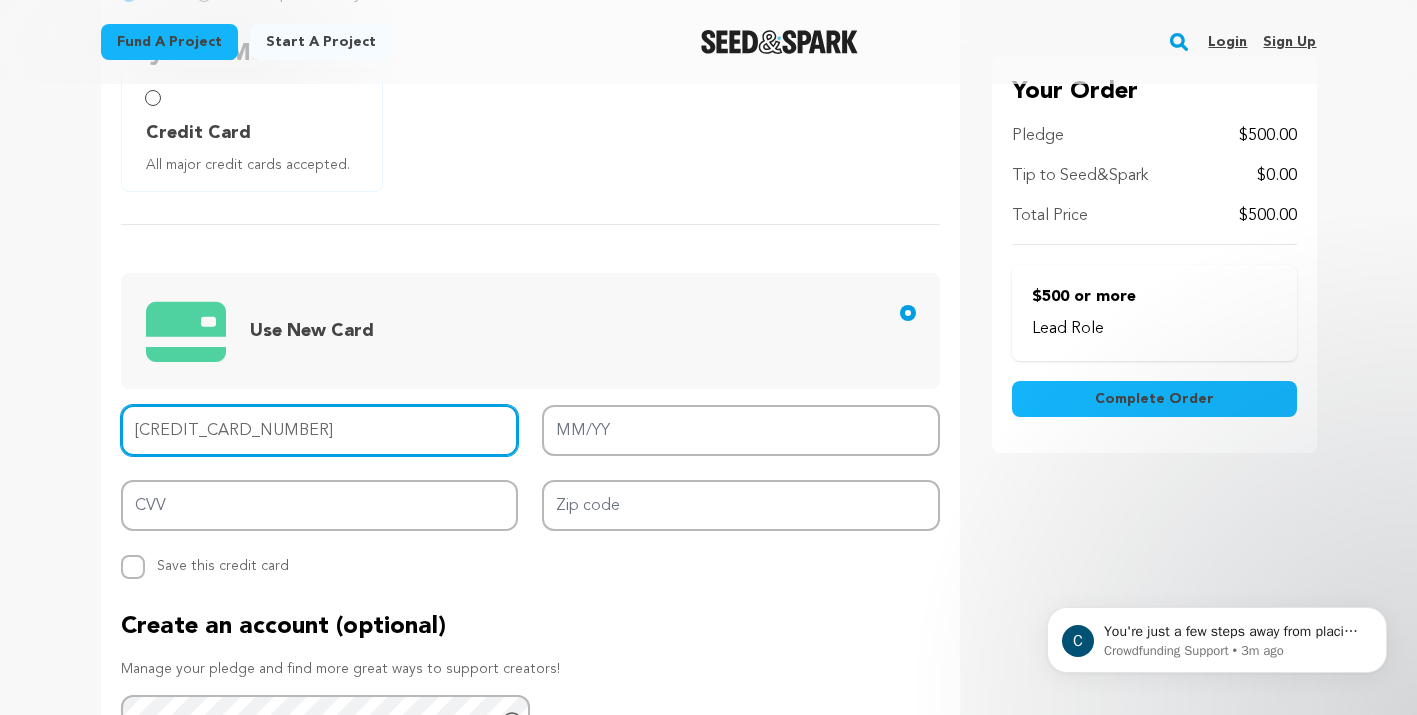 type on "[CREDIT_CARD_NUMBER]" 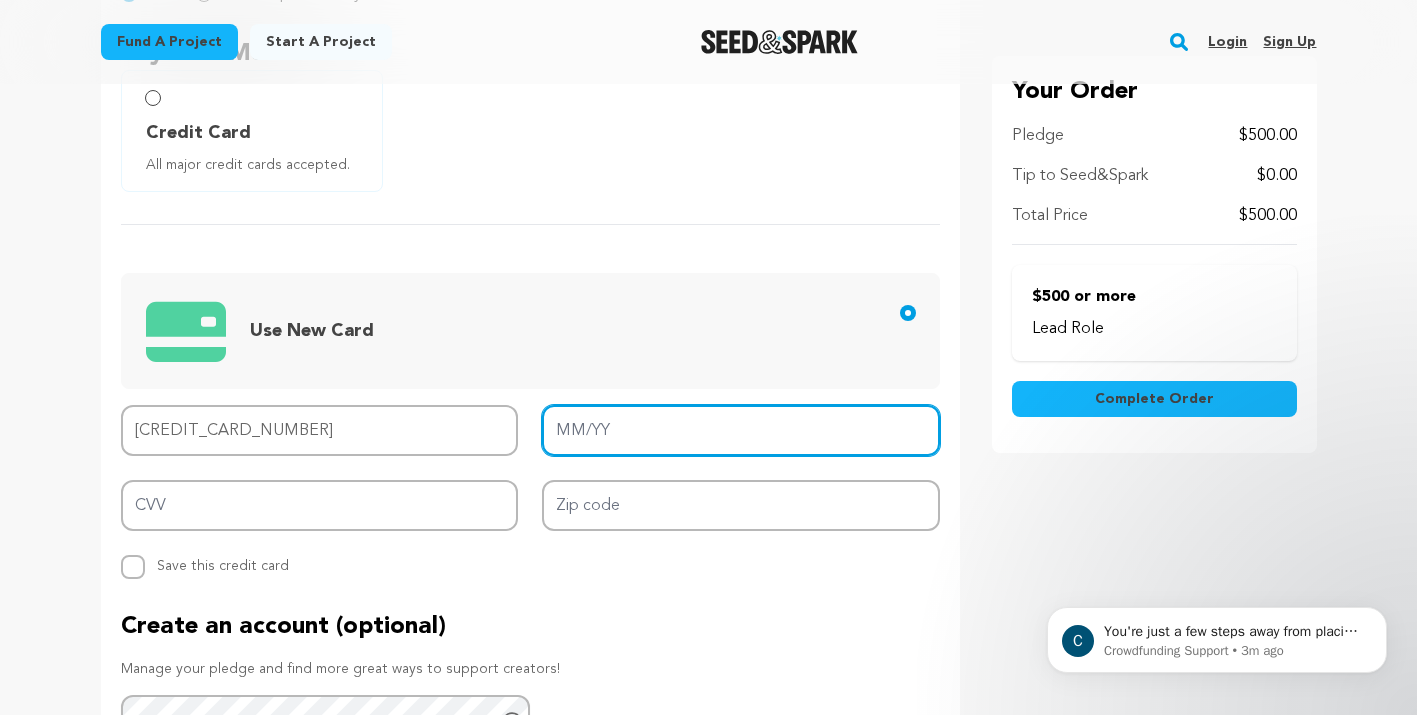 click on "MM/YY" at bounding box center [741, 430] 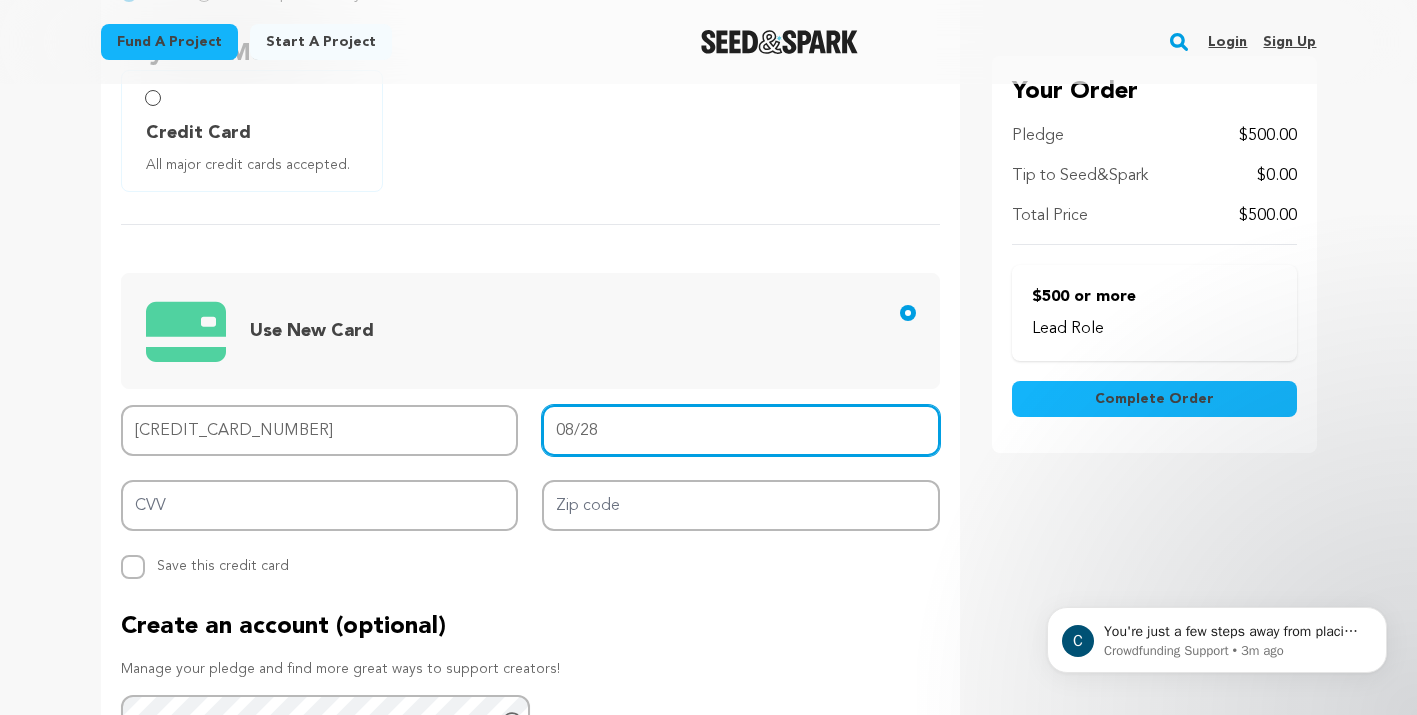 type on "08/28" 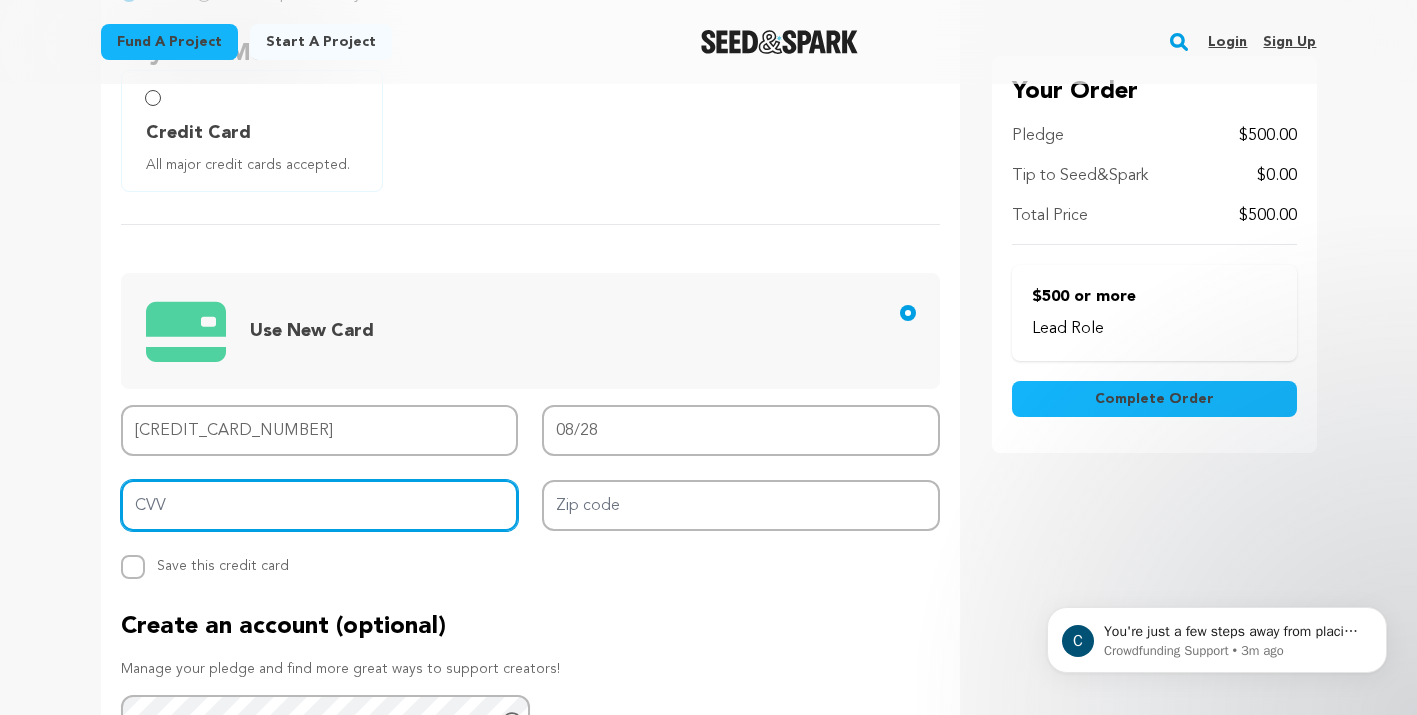click on "CVV" at bounding box center (320, 505) 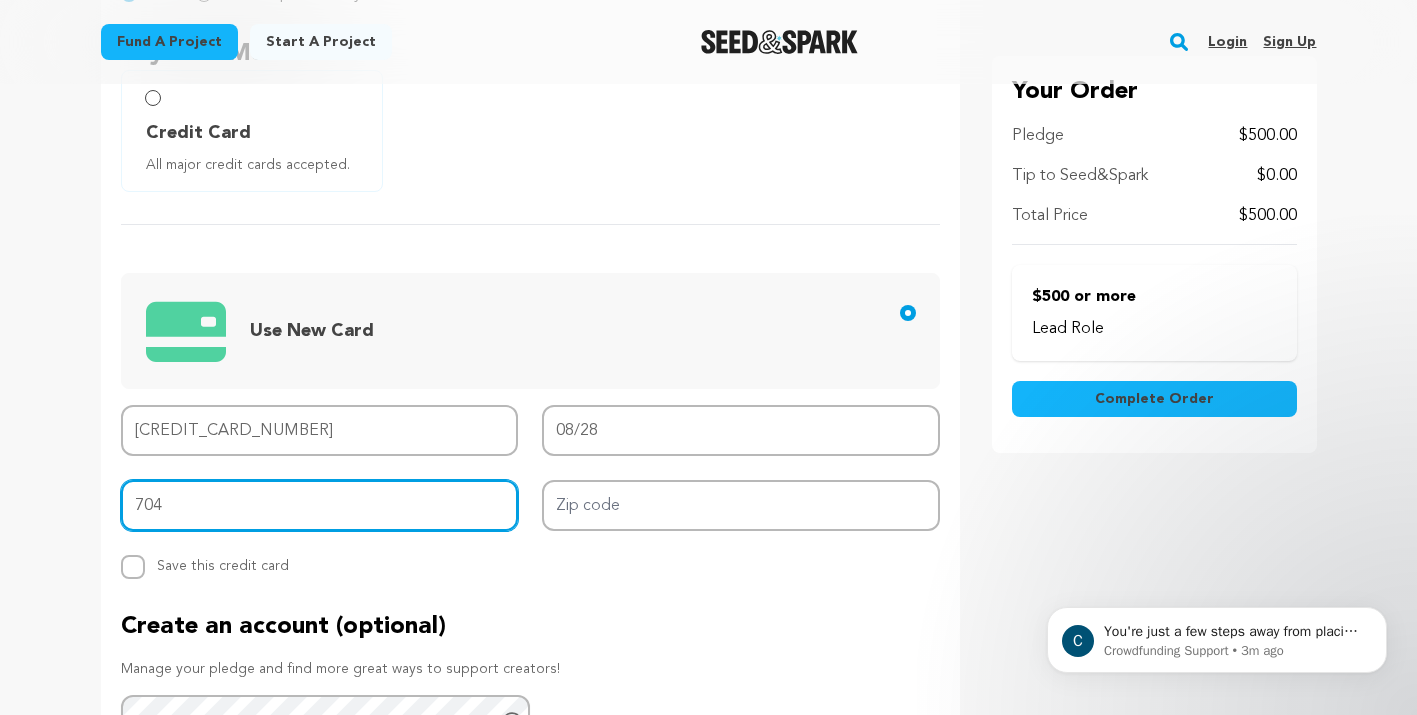 type on "704" 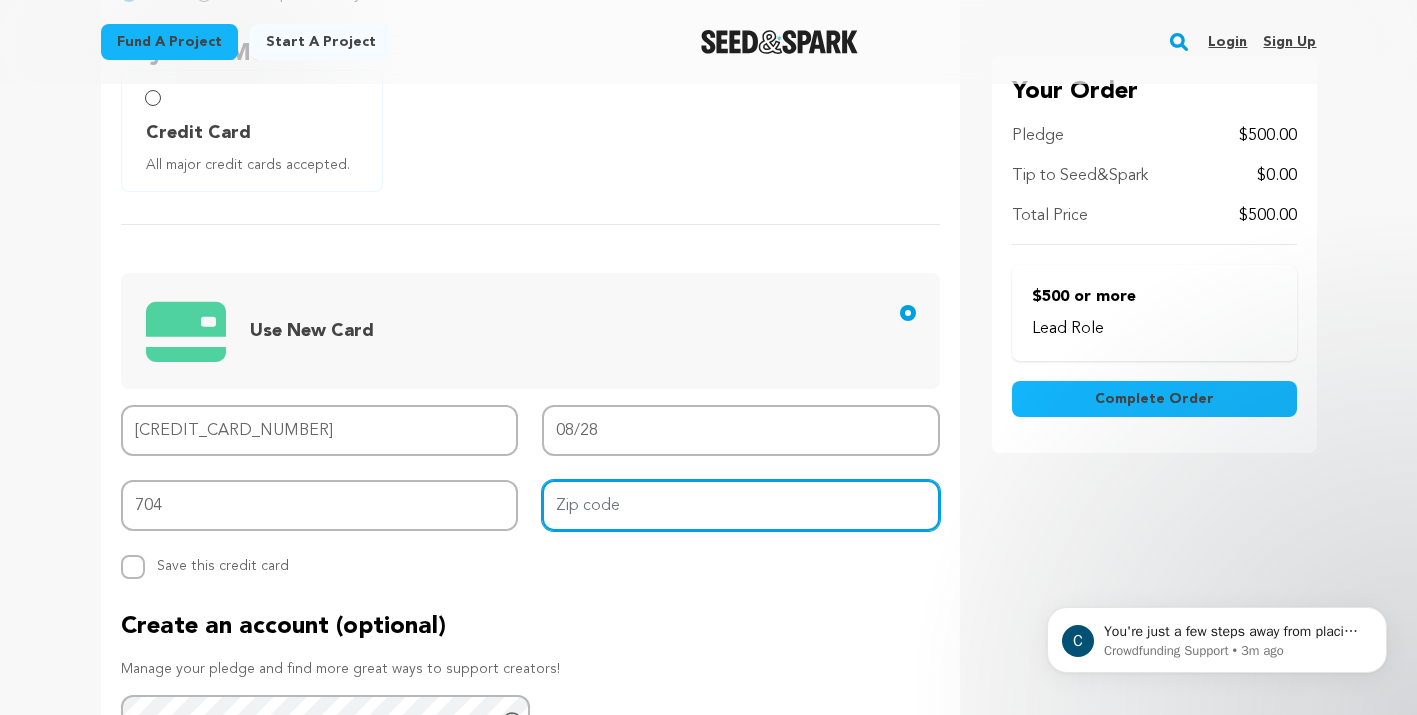 click on "Zip code" at bounding box center [741, 505] 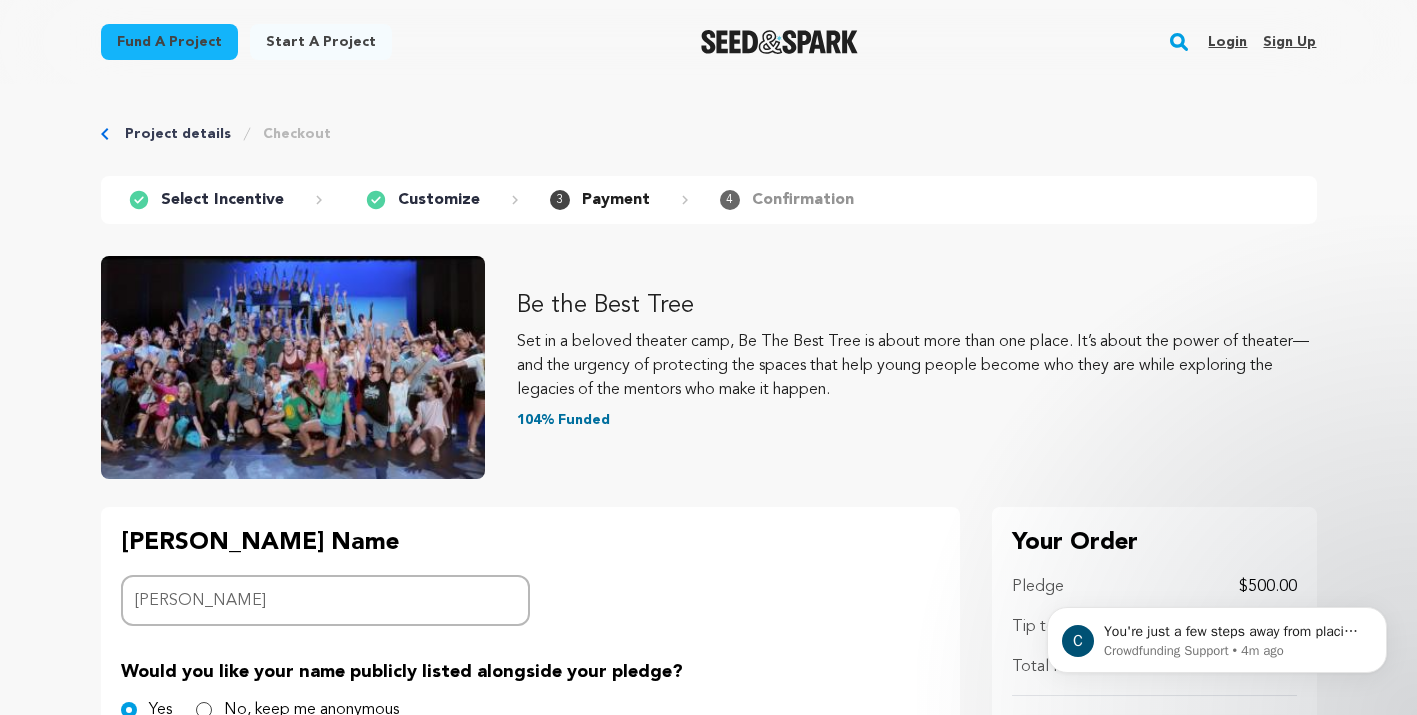 scroll, scrollTop: 0, scrollLeft: 0, axis: both 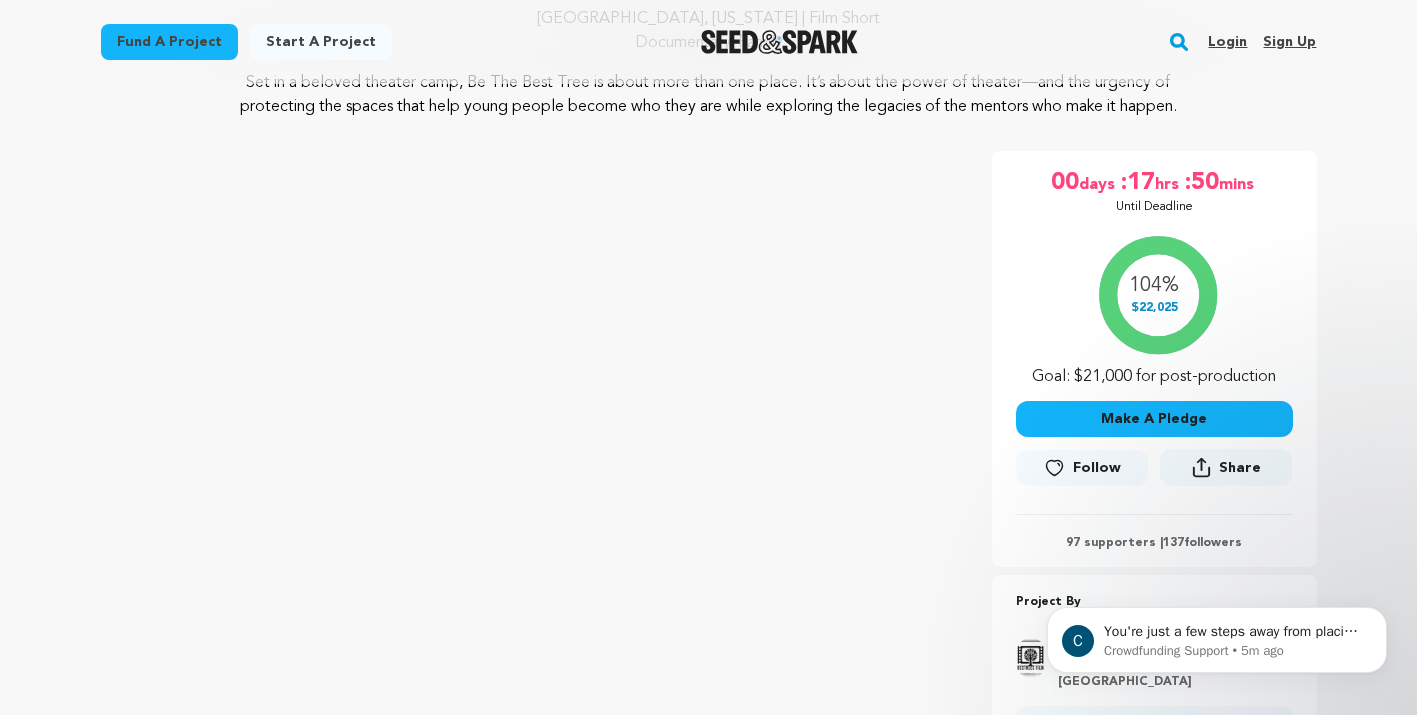 click on "Make A Pledge" at bounding box center [1154, 419] 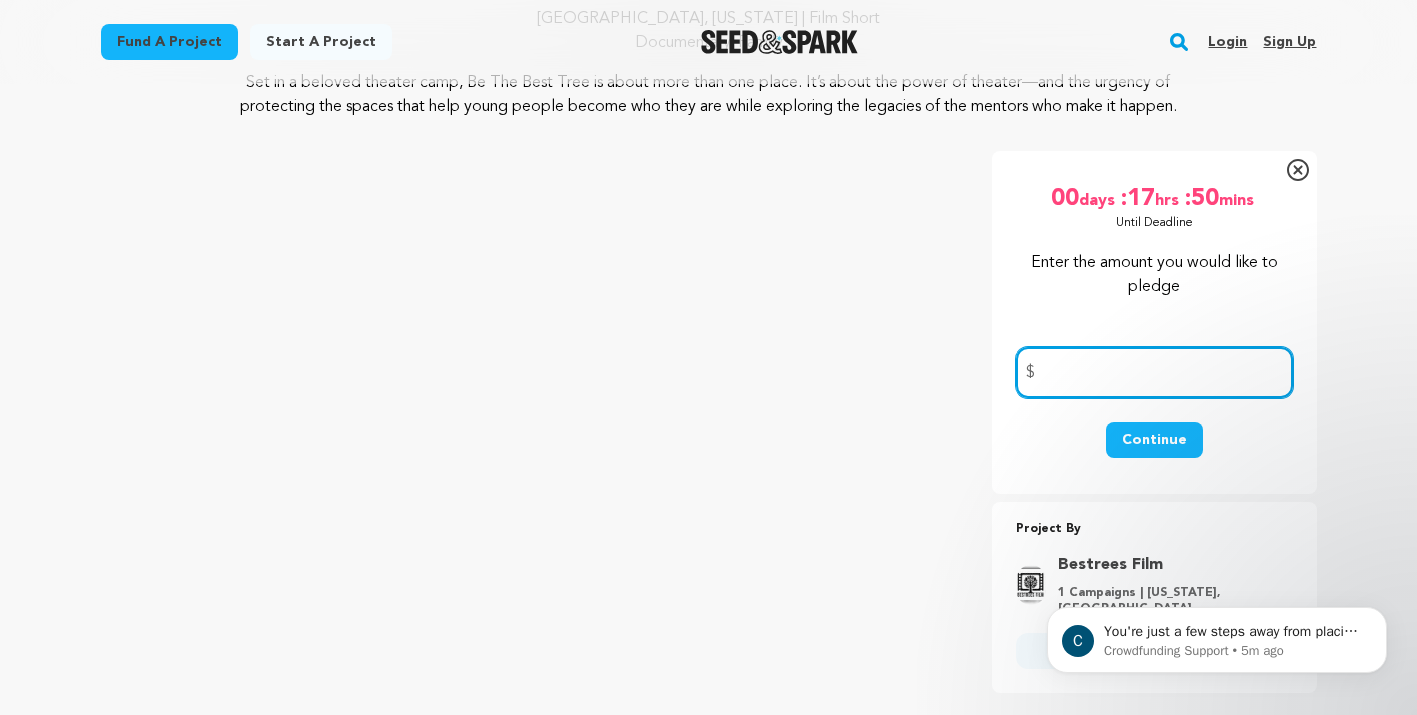 click at bounding box center (1154, 372) 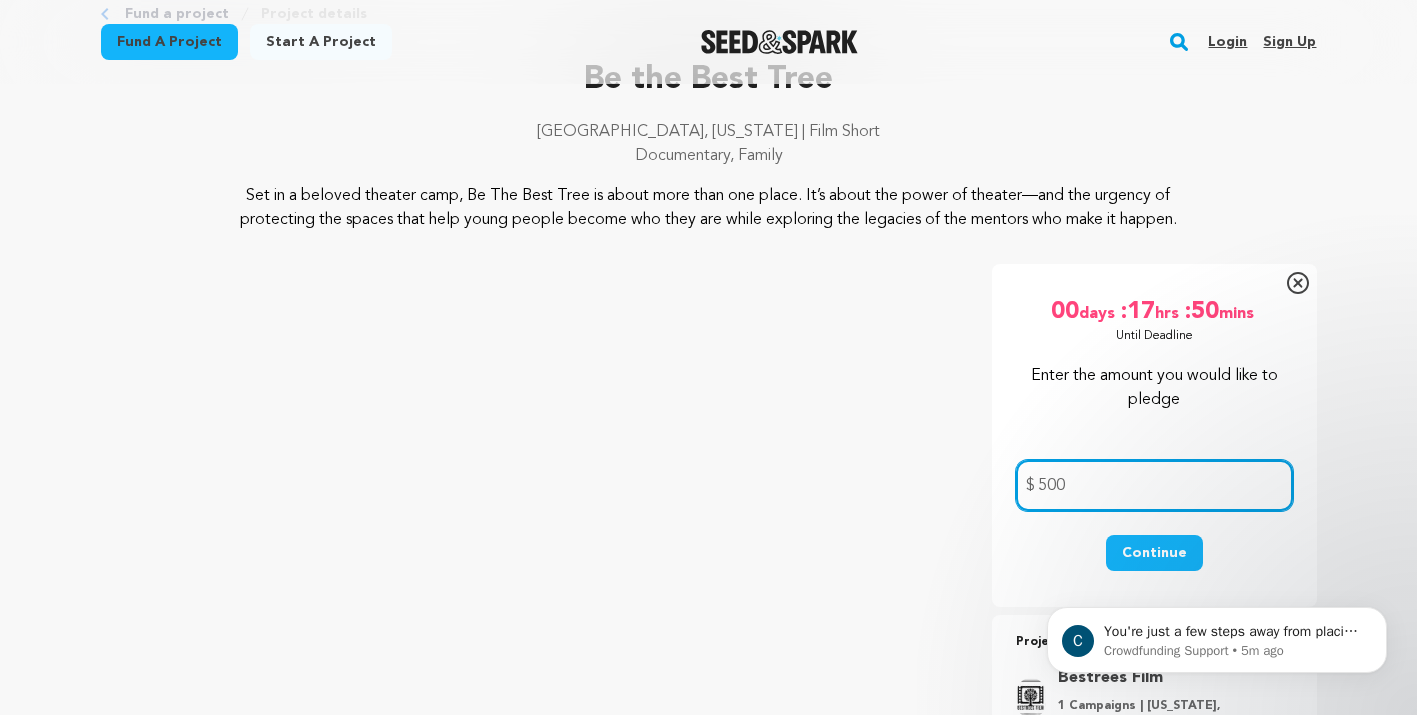 scroll, scrollTop: 120, scrollLeft: 0, axis: vertical 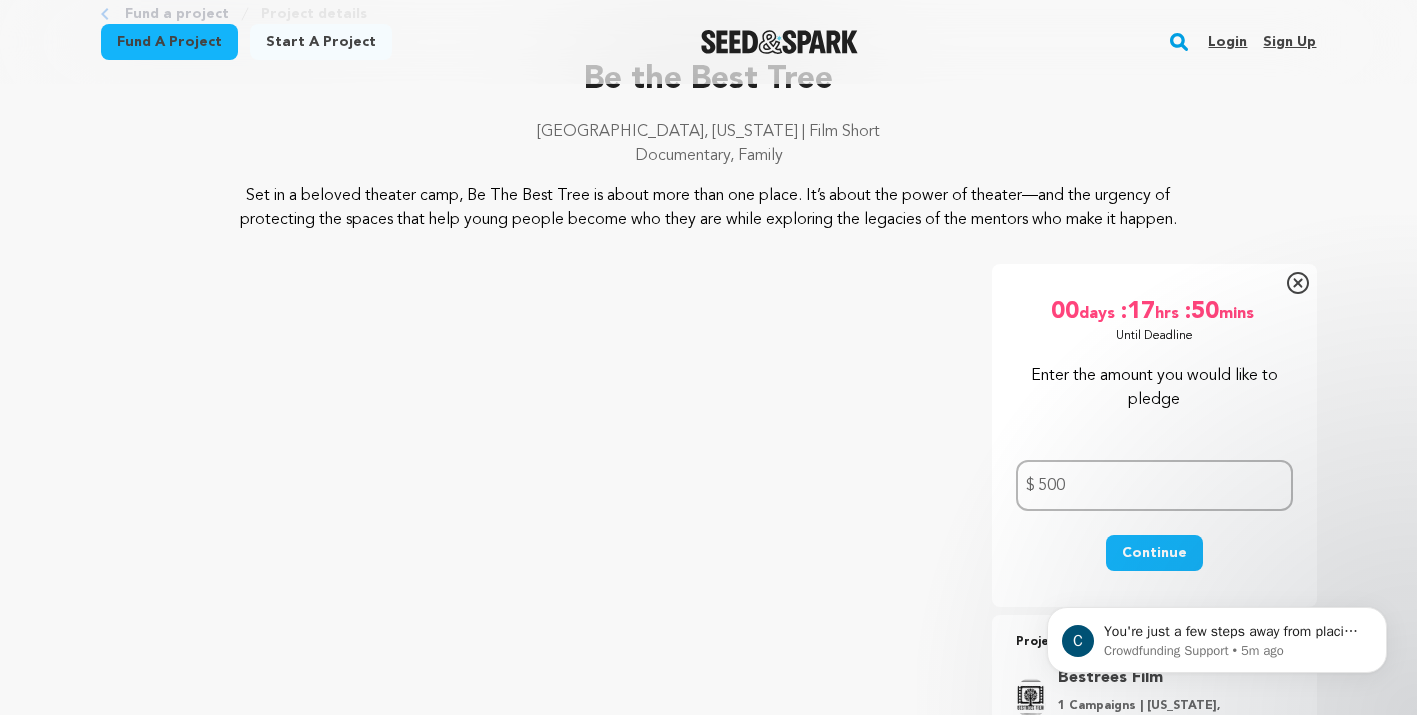 click on "Continue" at bounding box center [1154, 553] 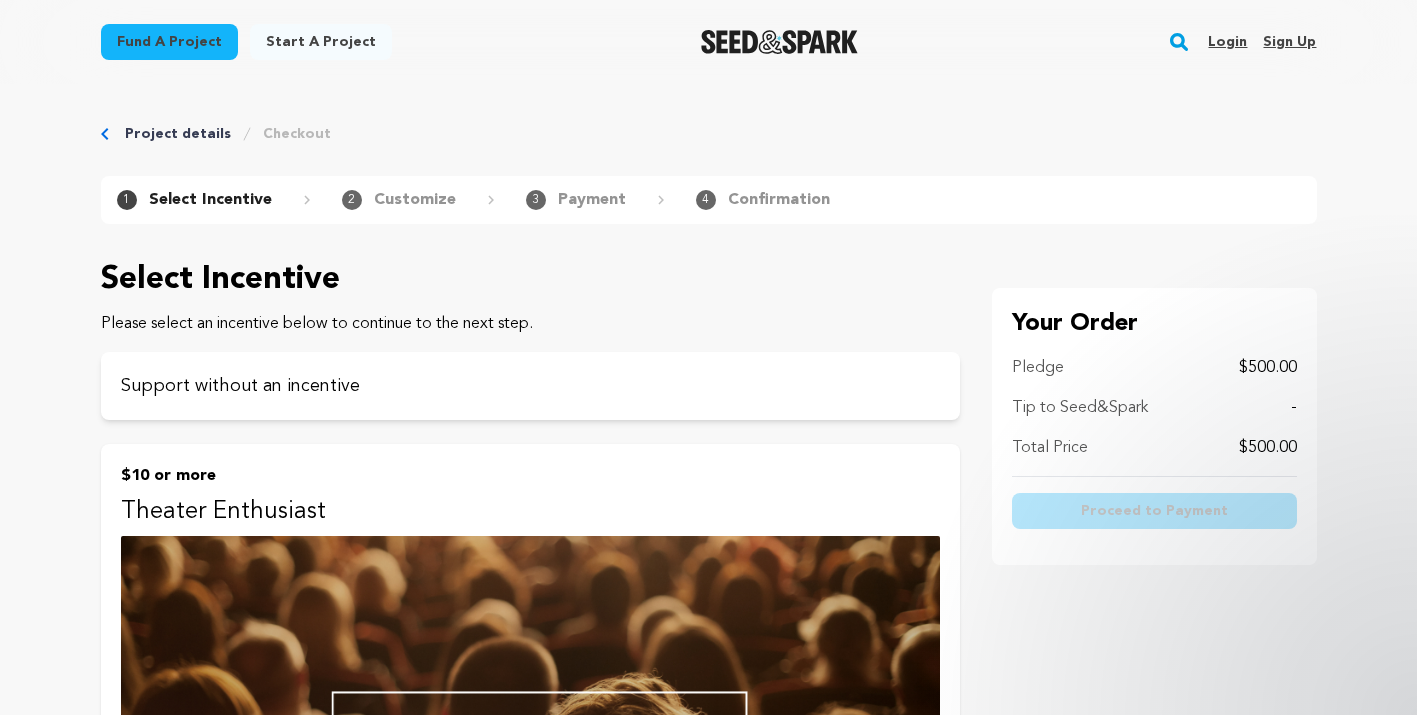 scroll, scrollTop: 487, scrollLeft: 0, axis: vertical 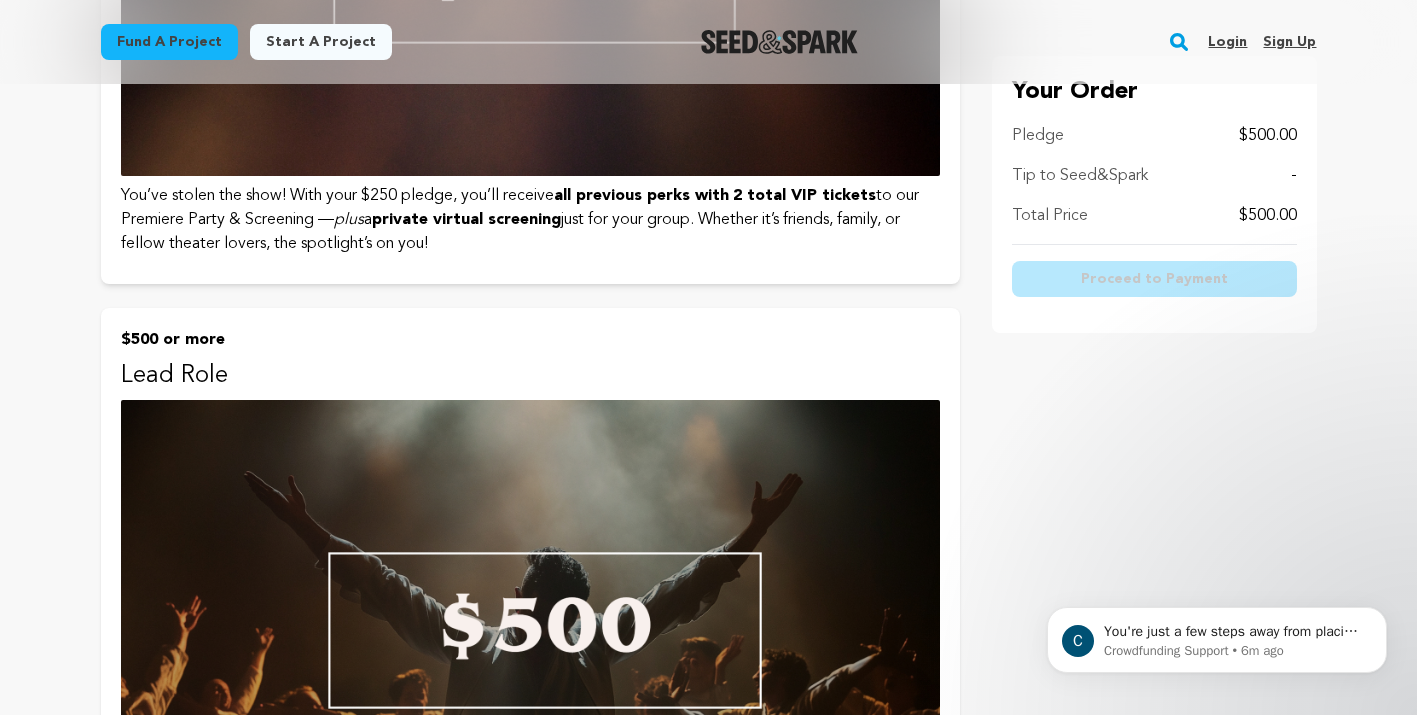 click at bounding box center (530, 630) 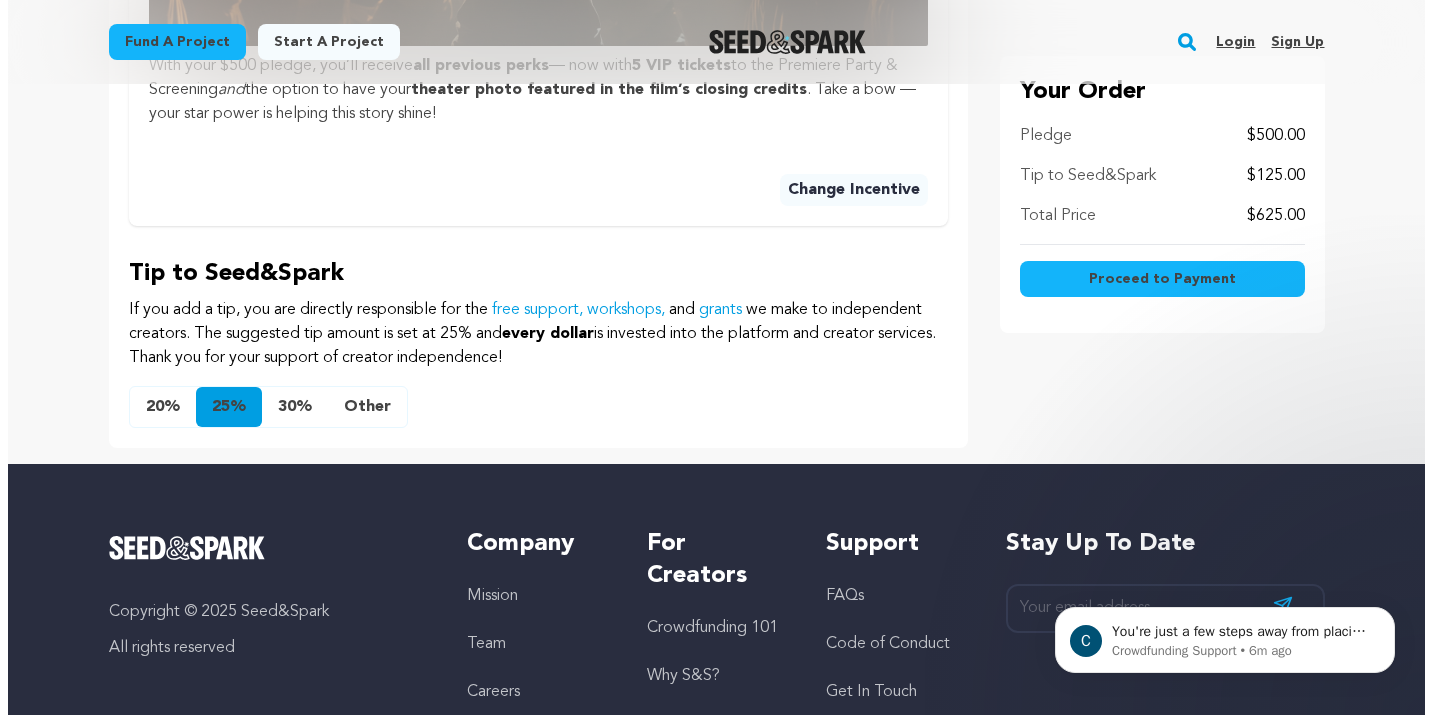scroll, scrollTop: 1115, scrollLeft: 0, axis: vertical 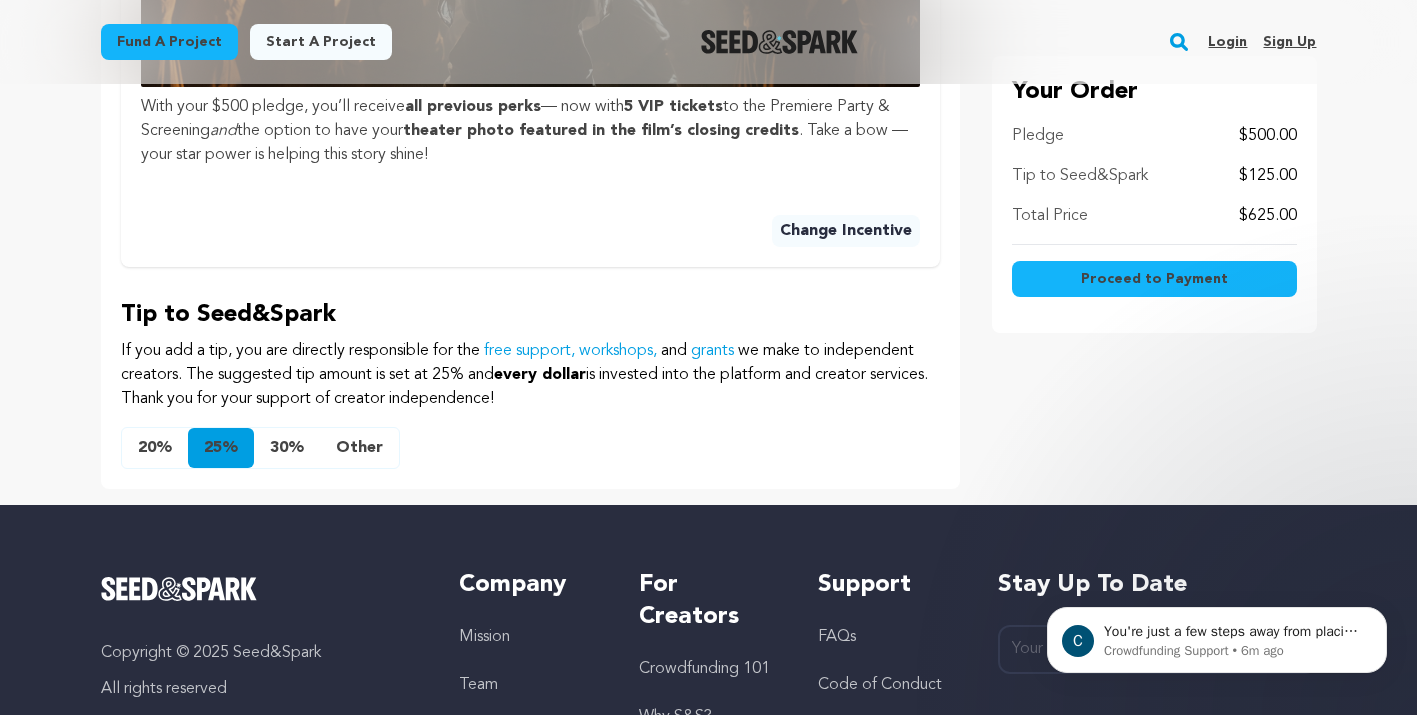 click on "Other" at bounding box center (359, 448) 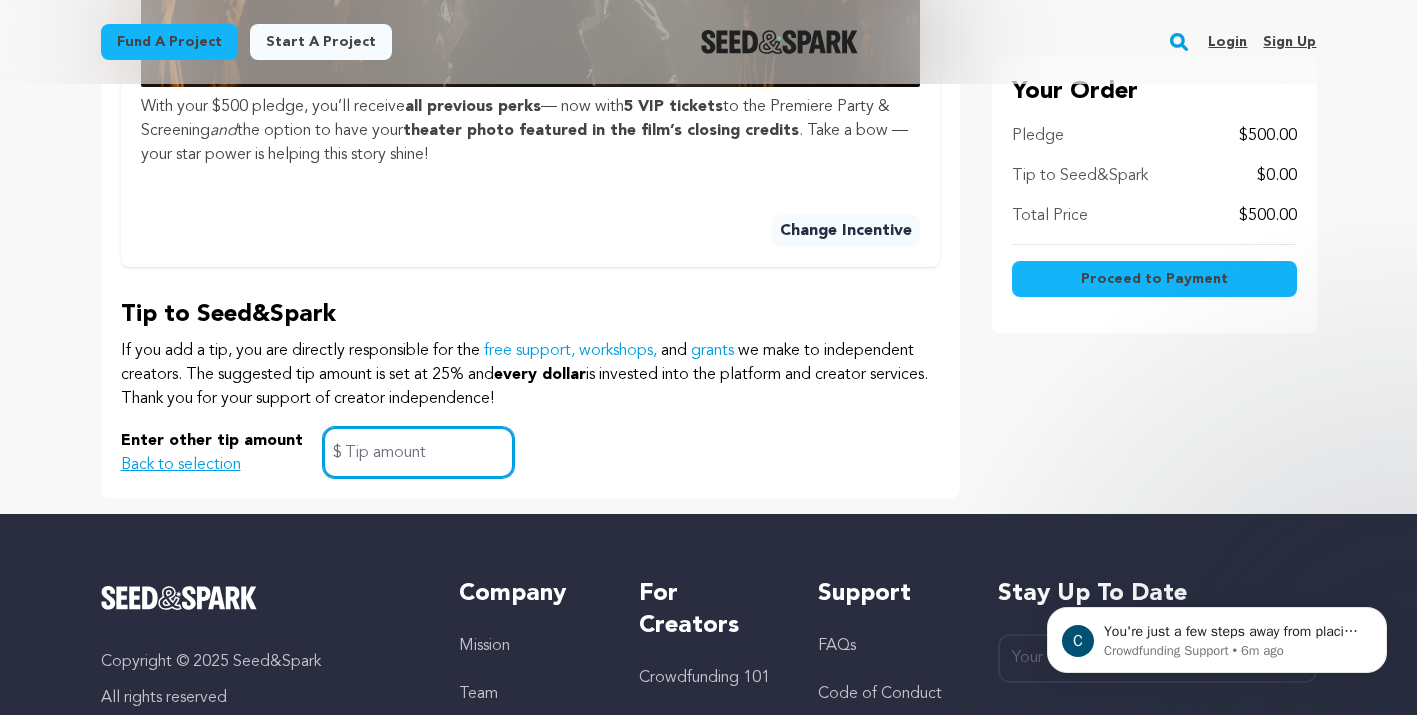 click at bounding box center (418, 452) 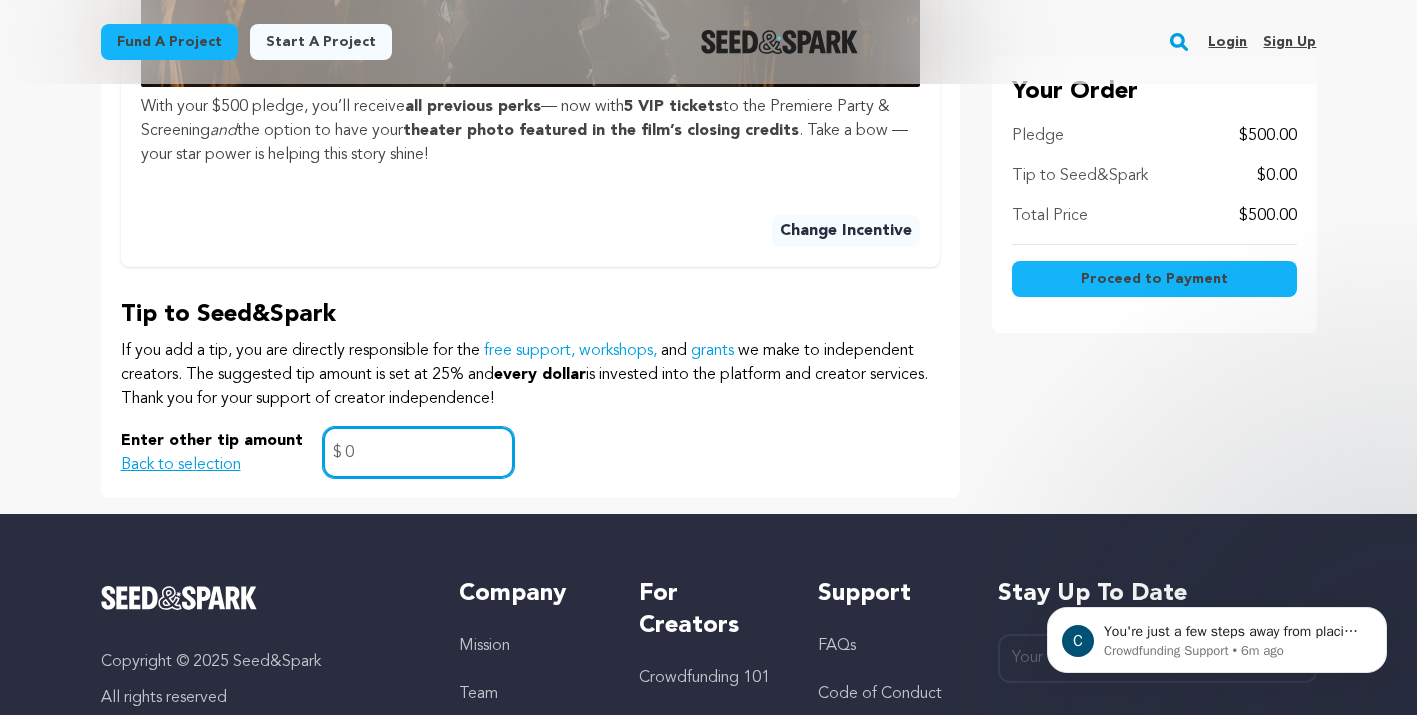 type on "0" 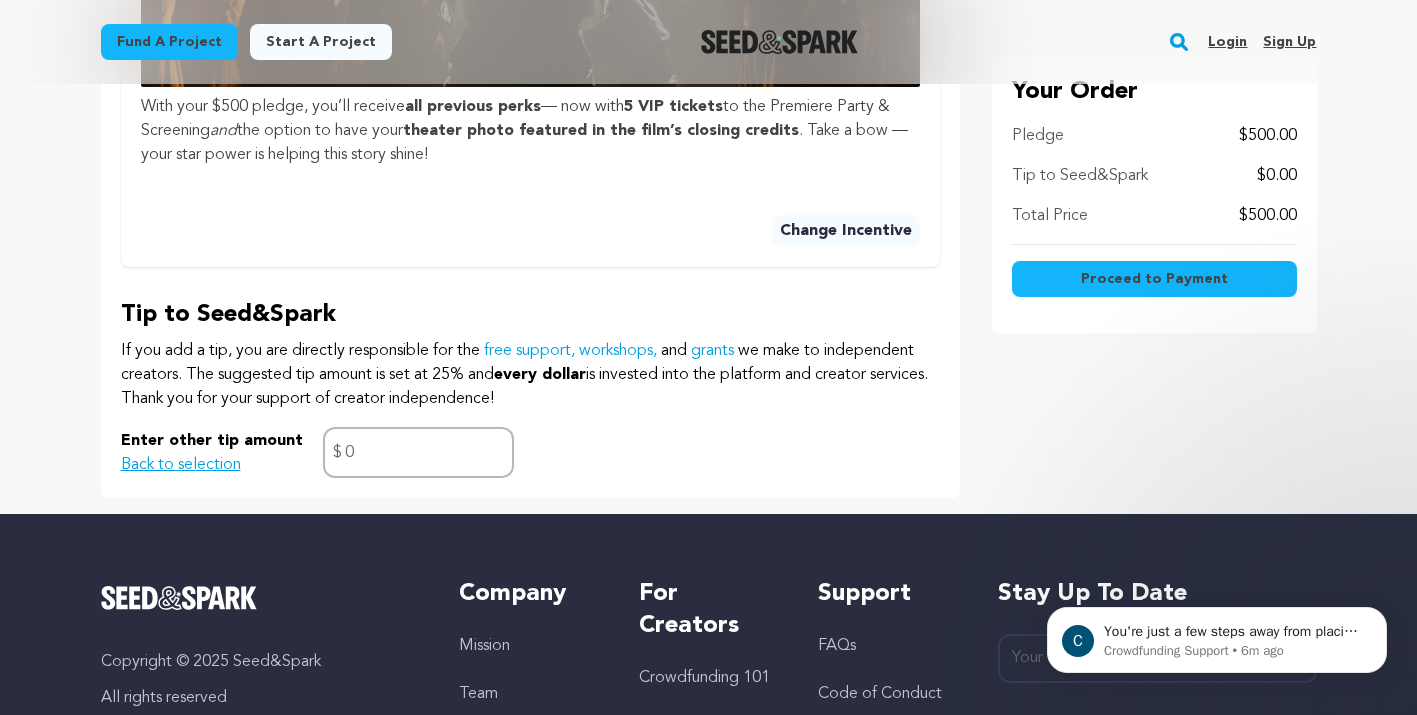 click on "Enter other tip amount
Back to selection
0
$" at bounding box center (530, 452) 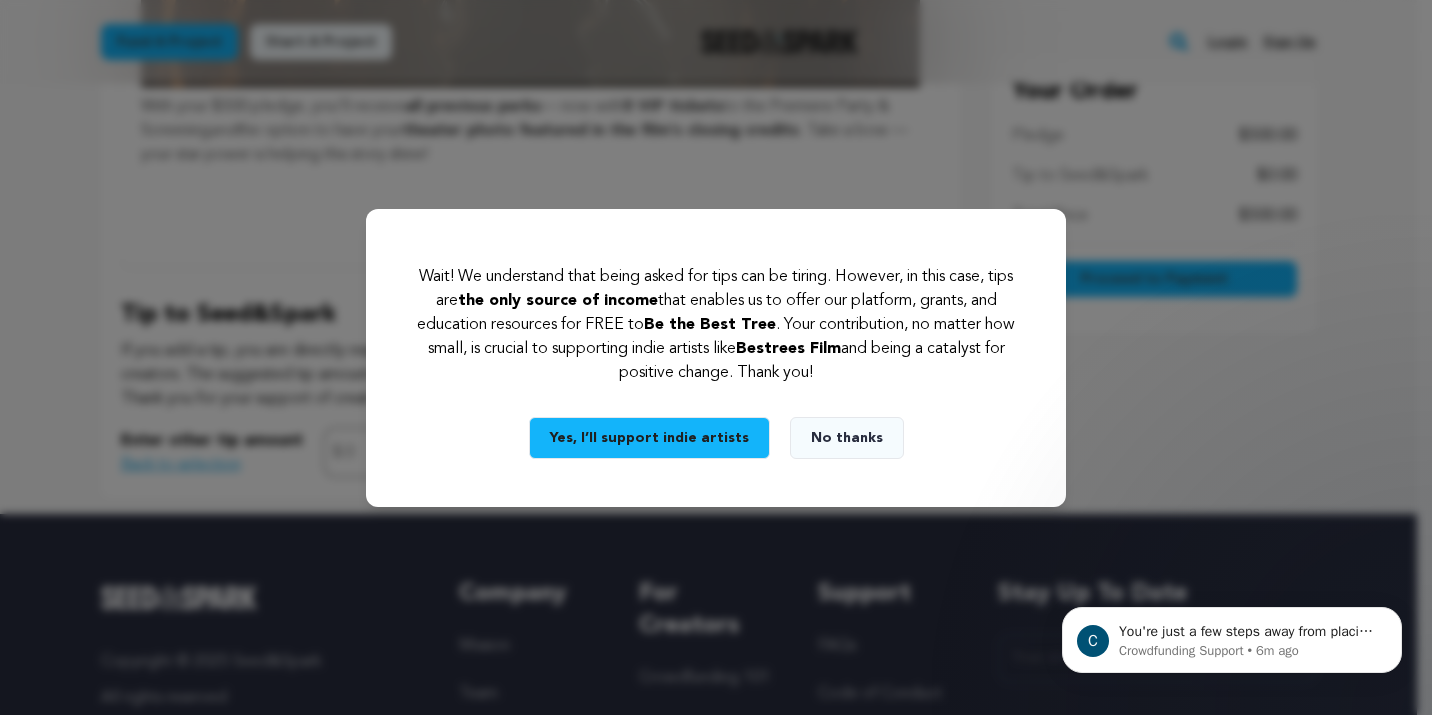 click on "No thanks" at bounding box center (847, 438) 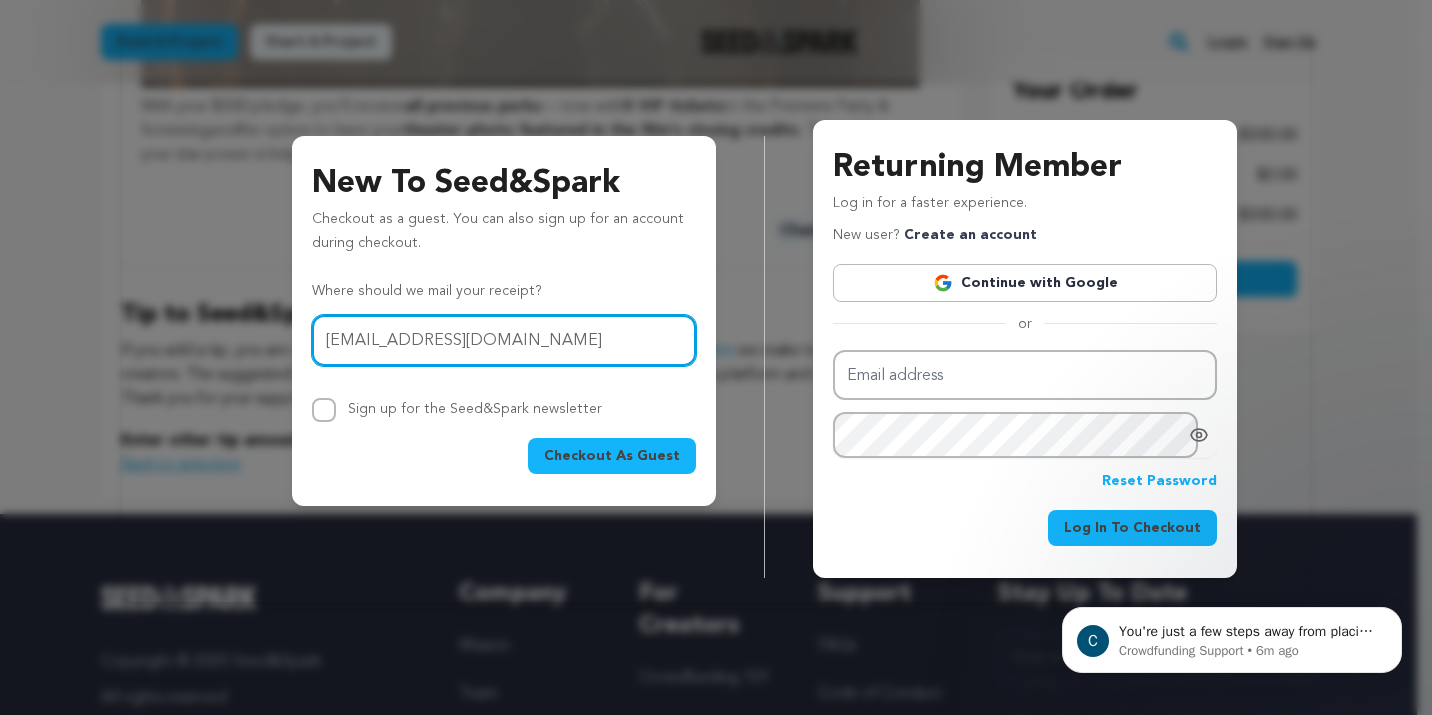 type on "[EMAIL_ADDRESS][DOMAIN_NAME]" 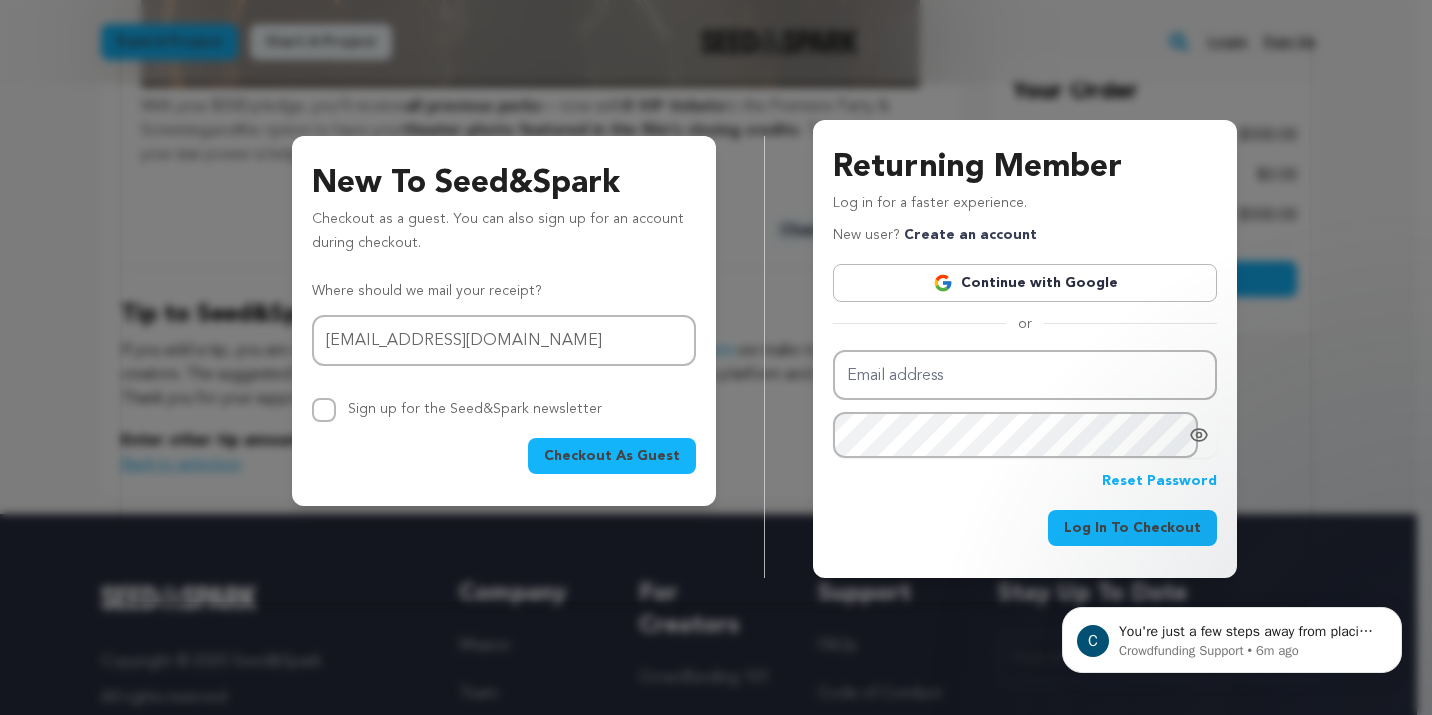 click on "Checkout As Guest" at bounding box center [612, 456] 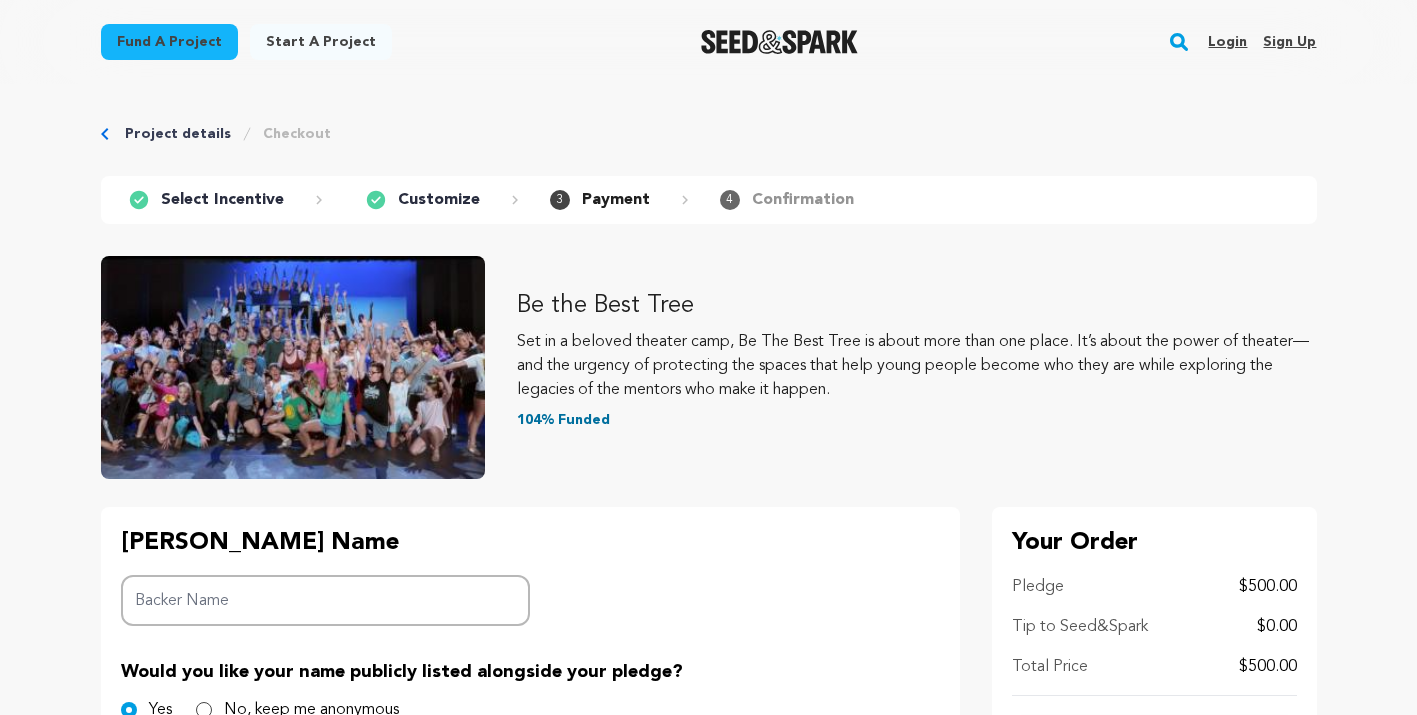 scroll, scrollTop: 0, scrollLeft: 0, axis: both 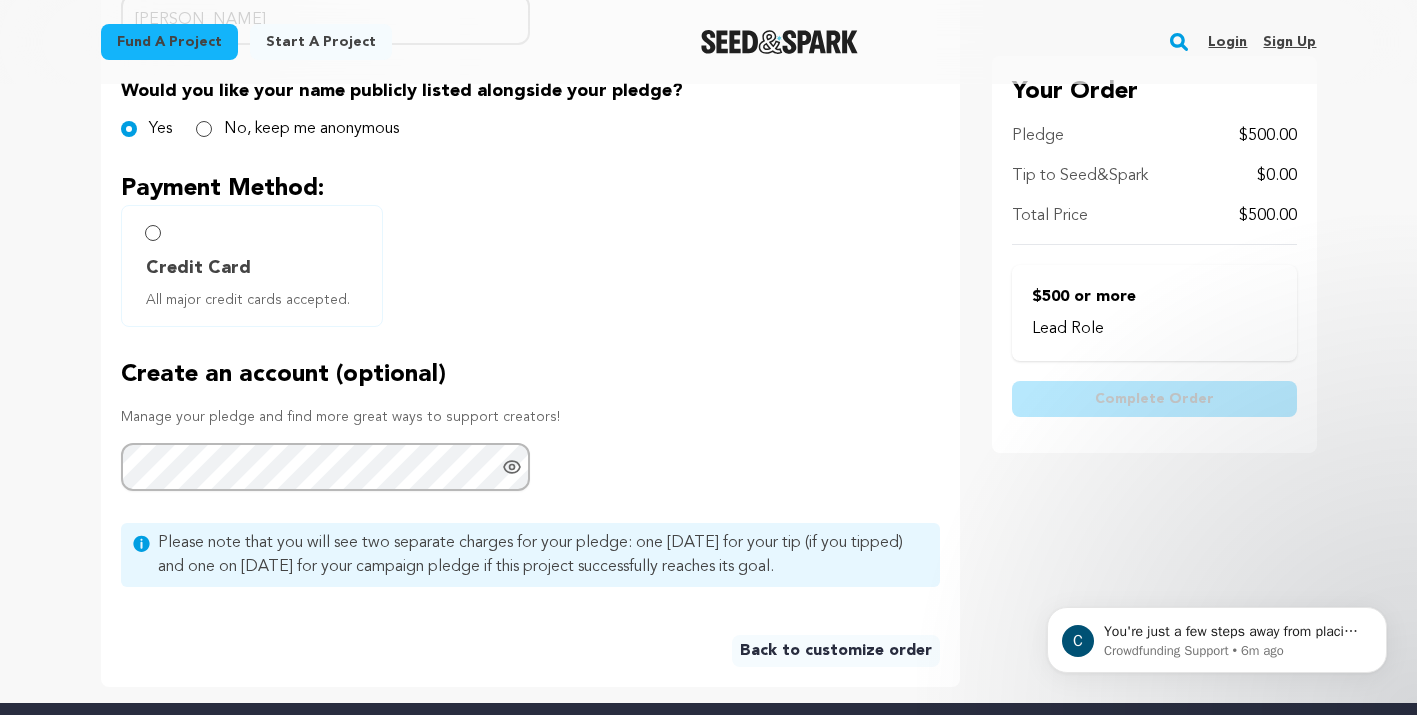 type on "[PERSON_NAME]" 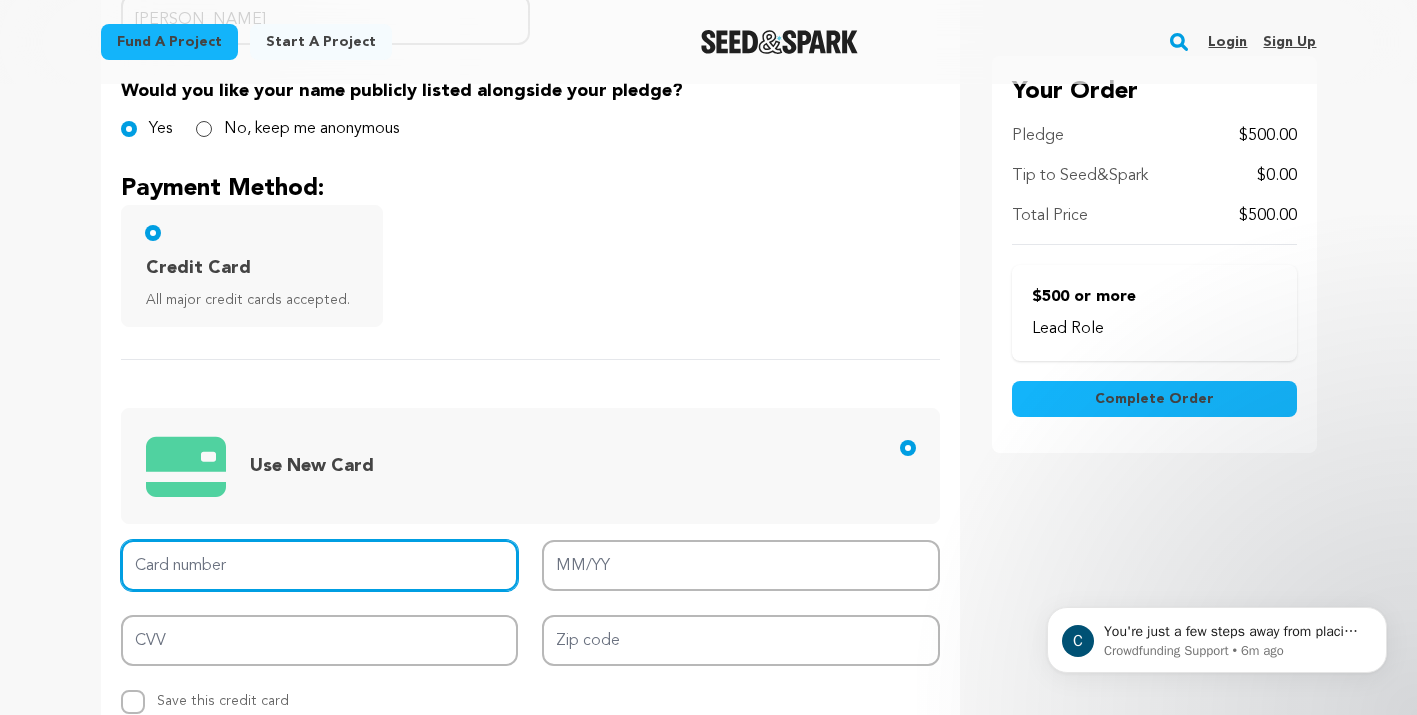 click on "Card number" at bounding box center (320, 565) 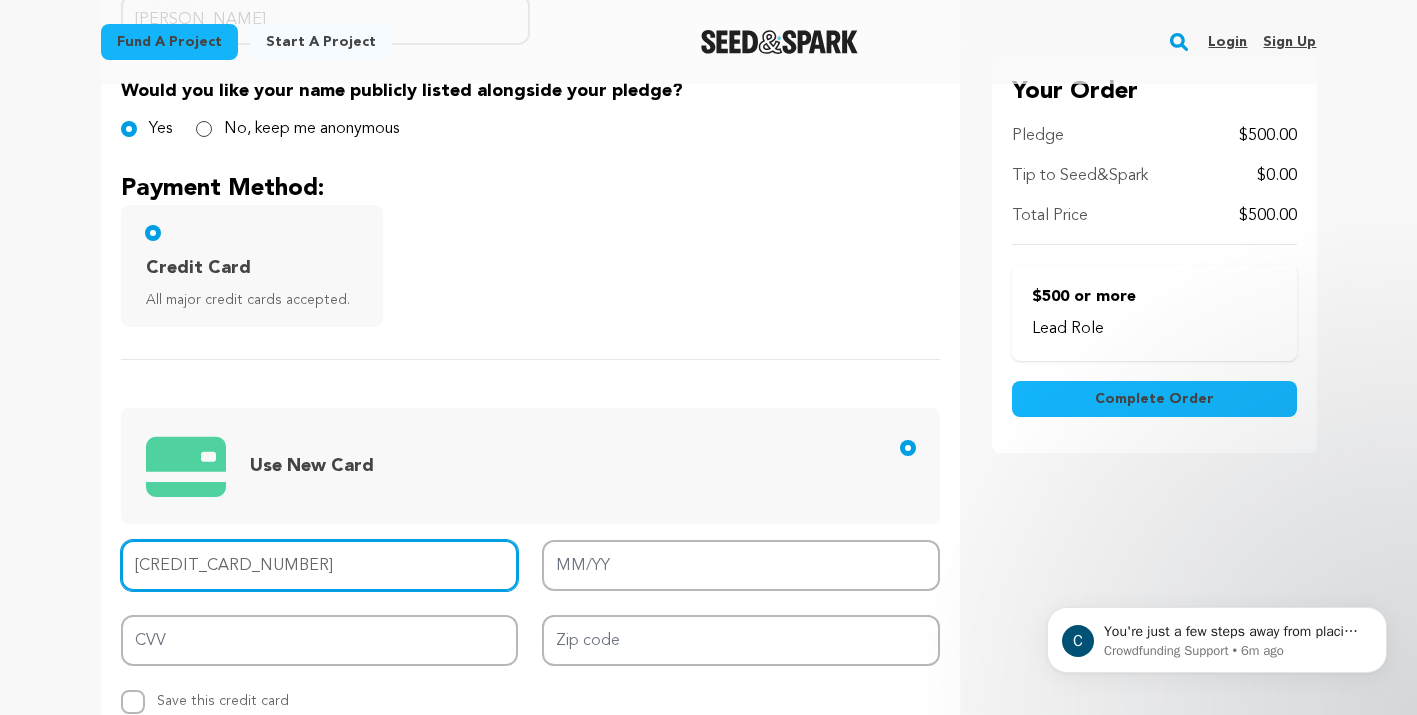 type on "[CREDIT_CARD_NUMBER]" 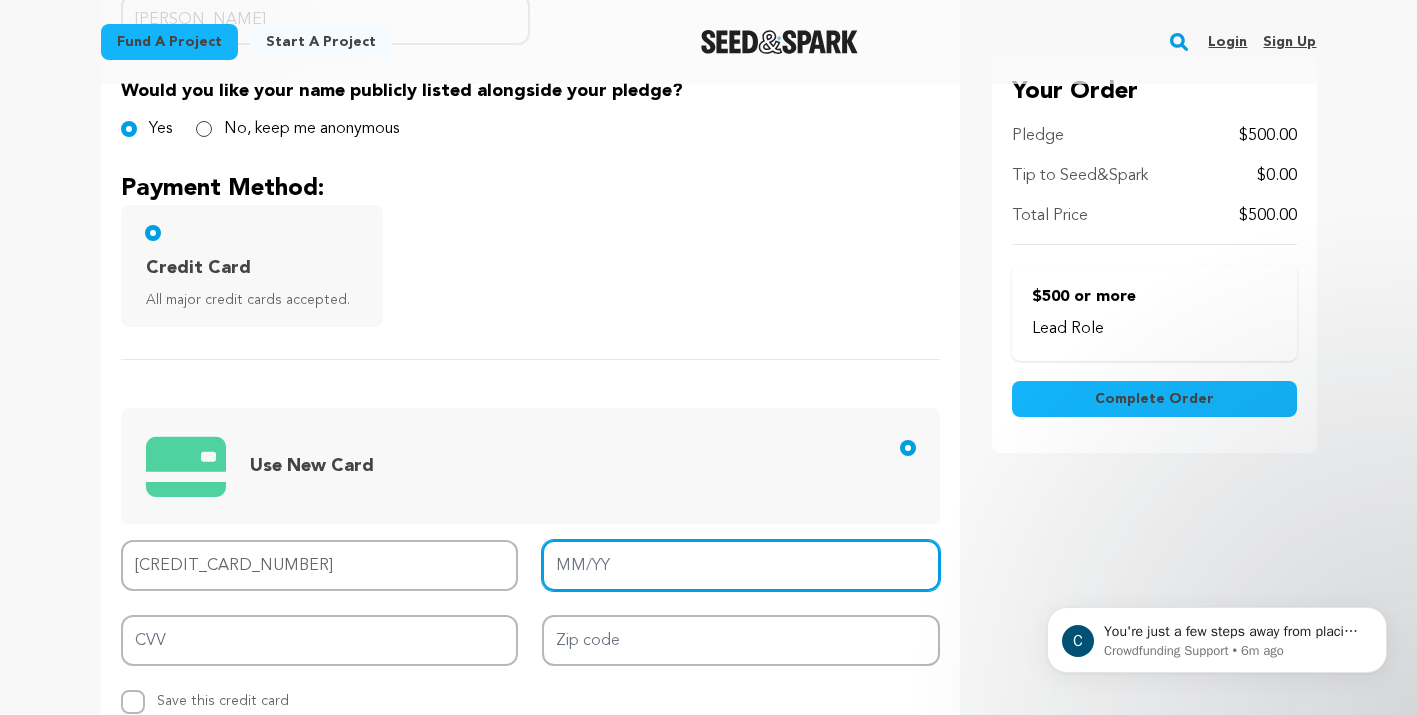 click on "MM/YY" at bounding box center (741, 565) 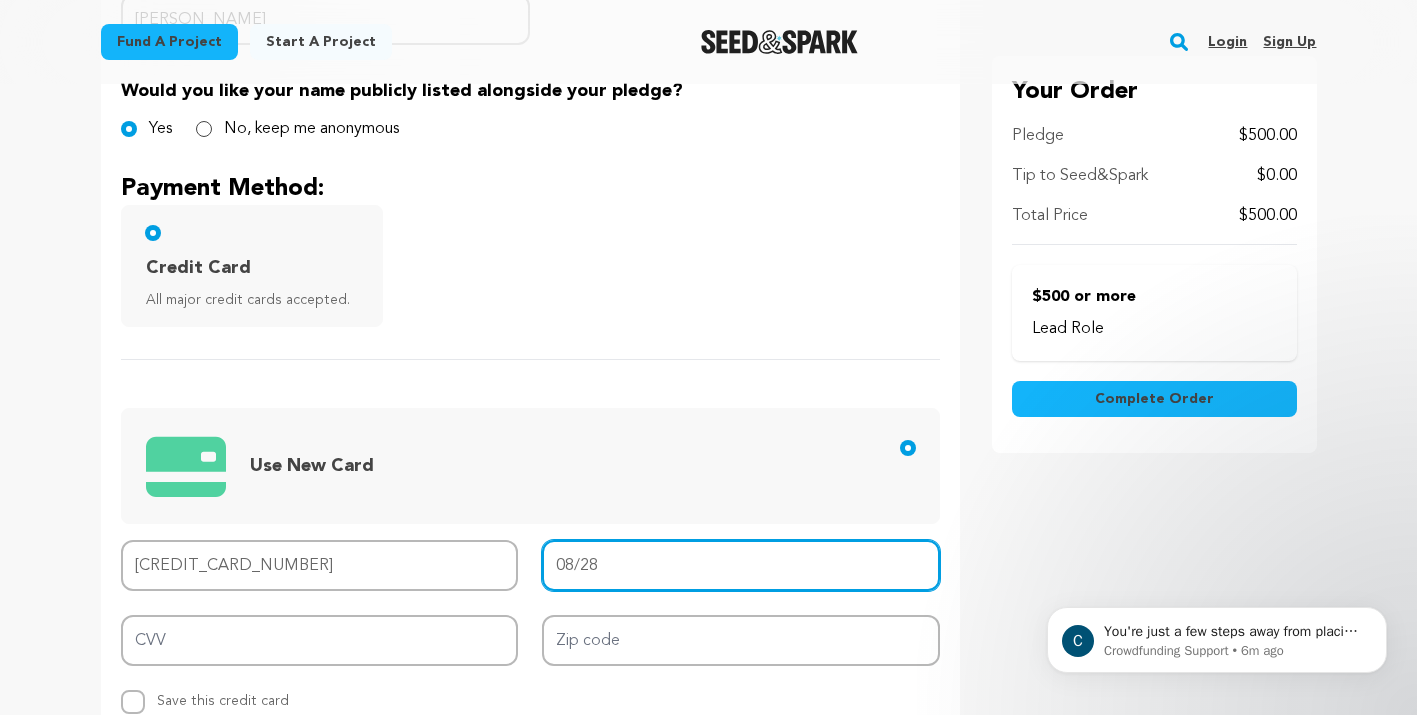 type on "08/28" 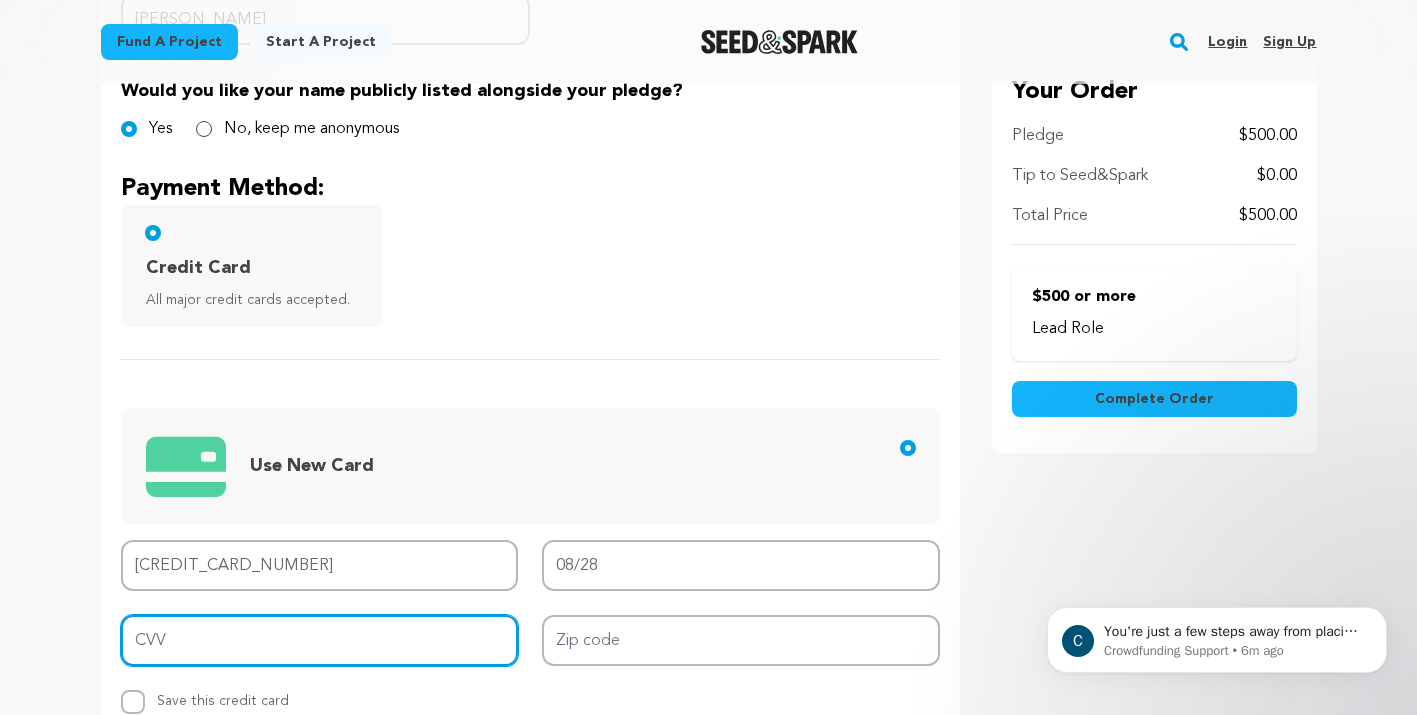 click on "CVV" at bounding box center [320, 640] 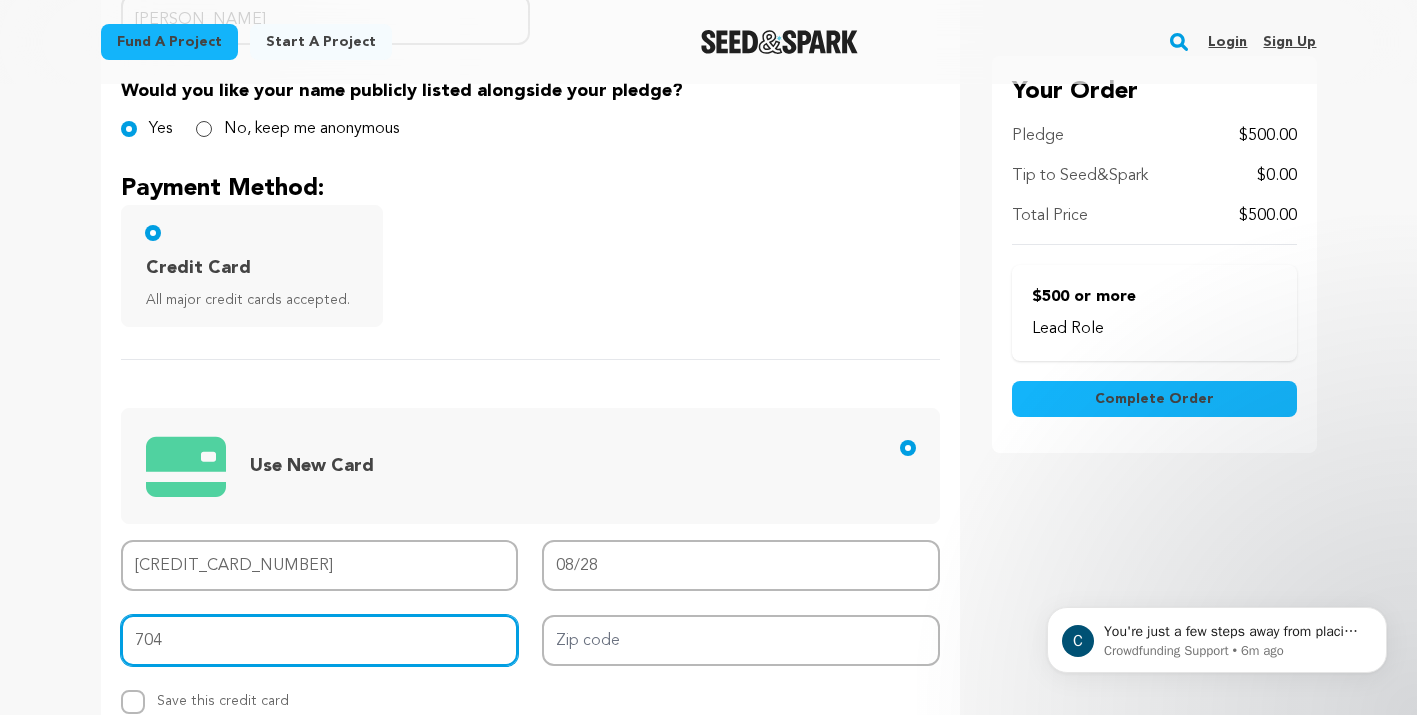 type on "704" 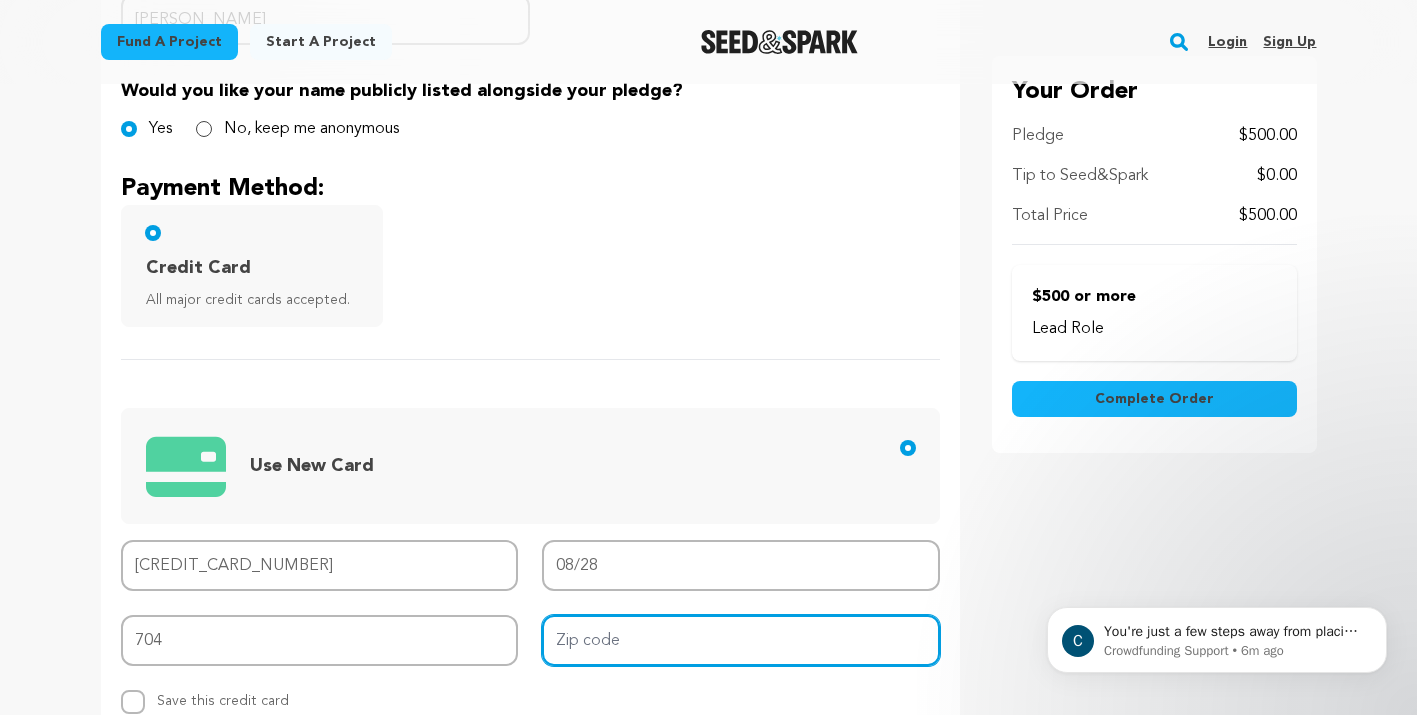 click on "Zip code" at bounding box center [741, 640] 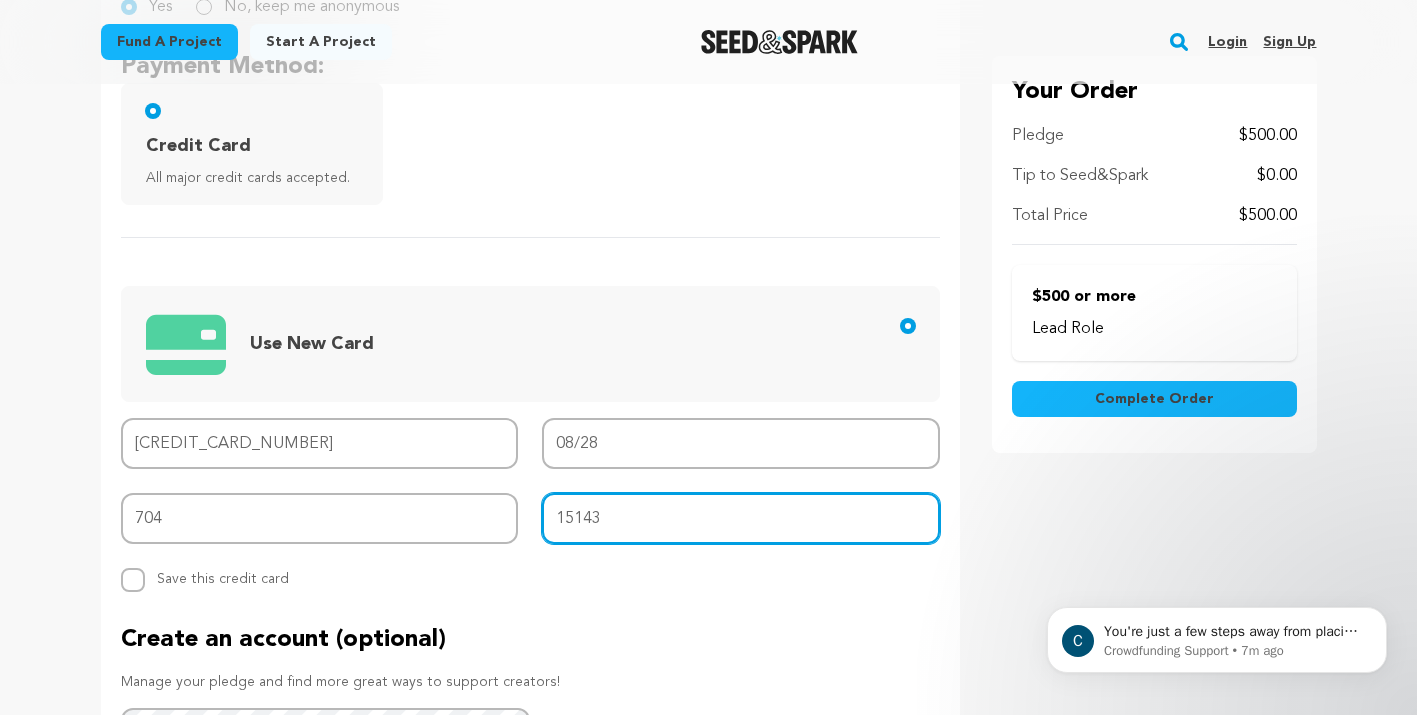 scroll, scrollTop: 691, scrollLeft: 0, axis: vertical 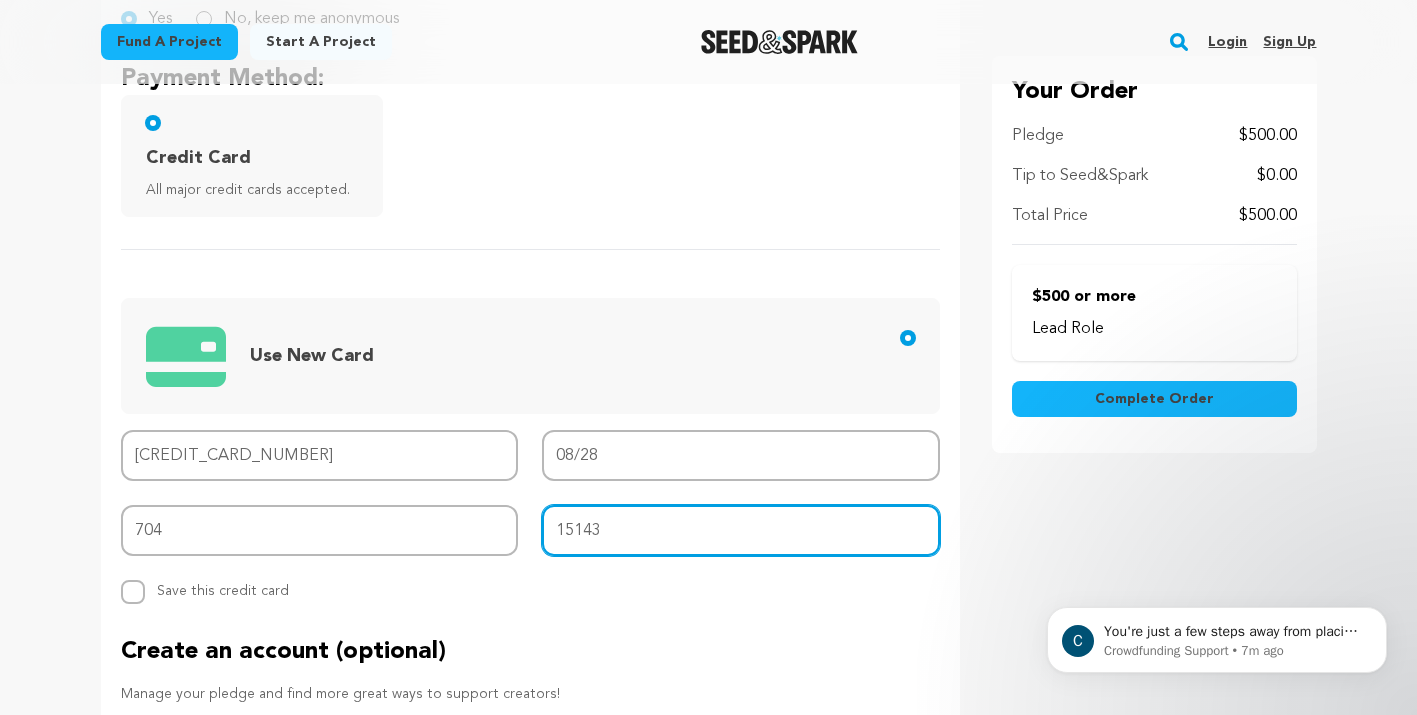 type on "15143" 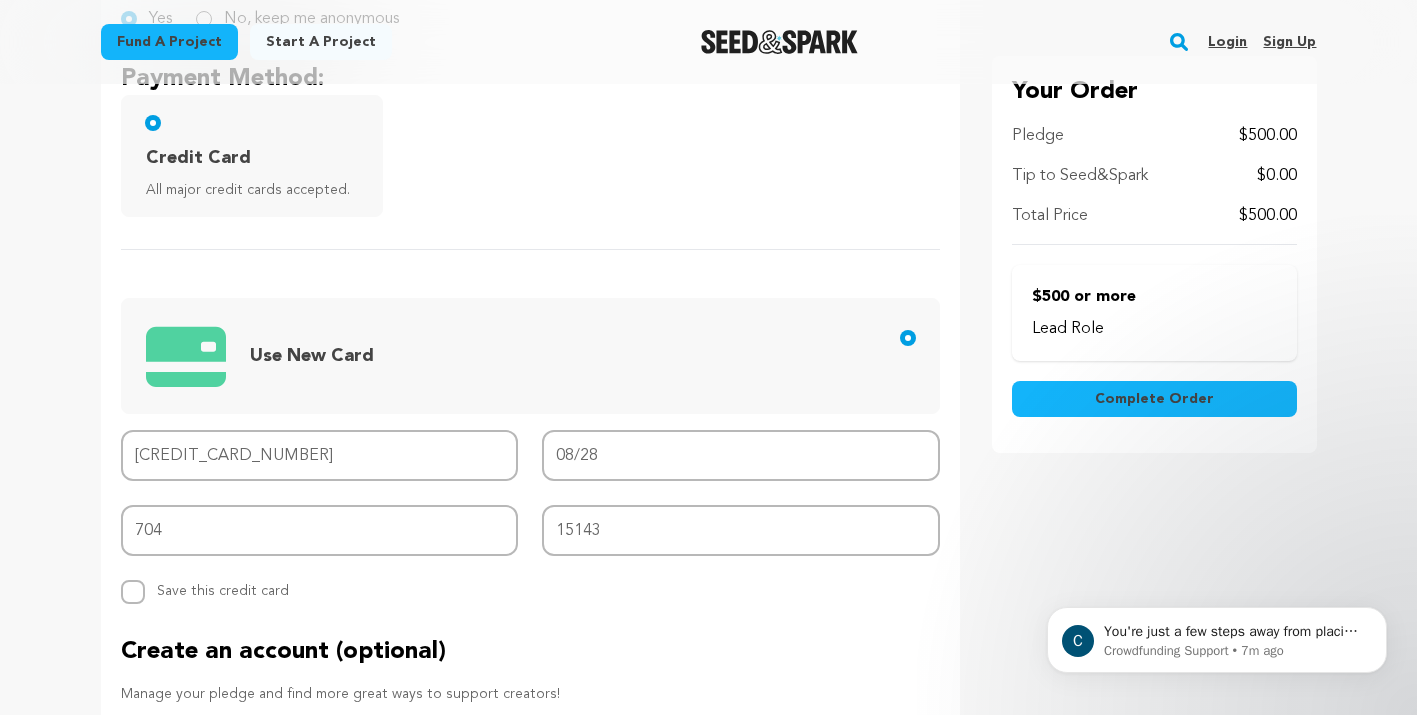 click on "Card number
4036 9021 1669 3869
MM/YY
08/28
CVV
704
Zip code
15143
Replace saved credit card
Save this credit card" at bounding box center (530, 517) 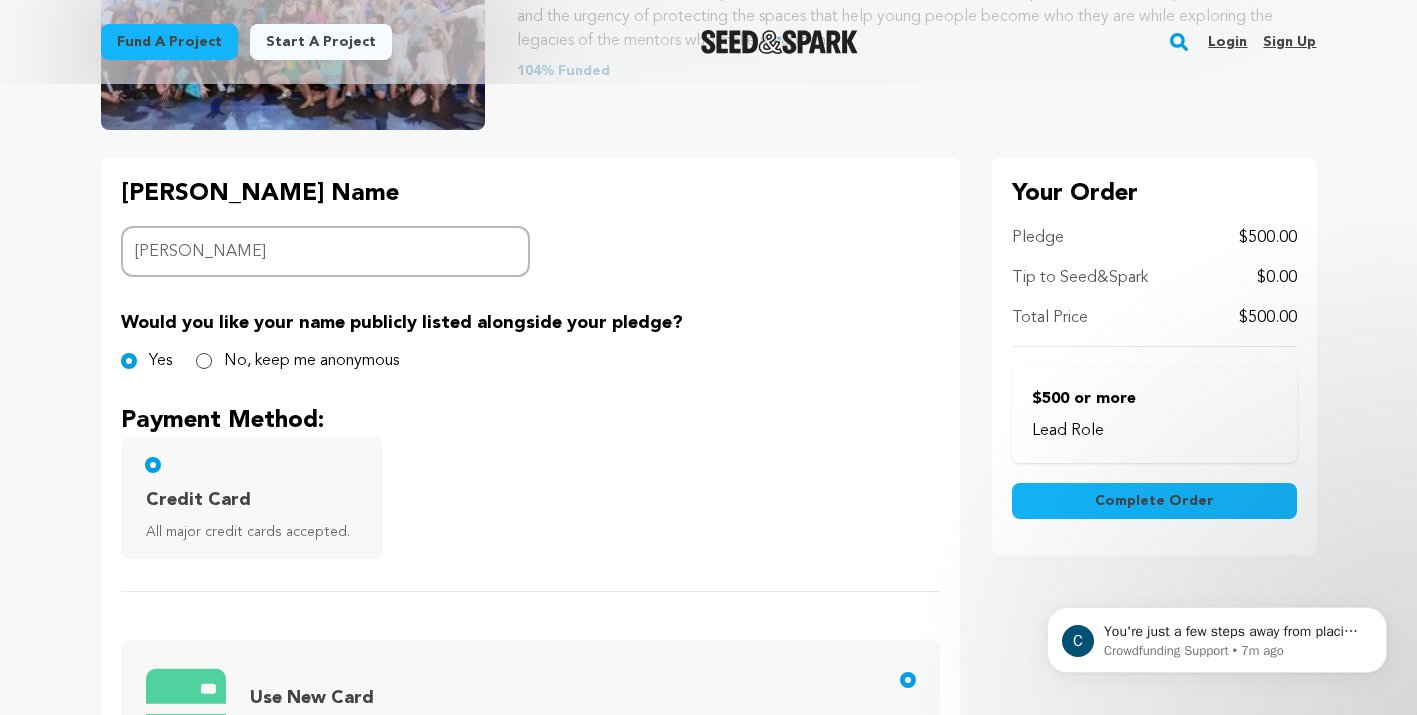 scroll, scrollTop: 348, scrollLeft: 0, axis: vertical 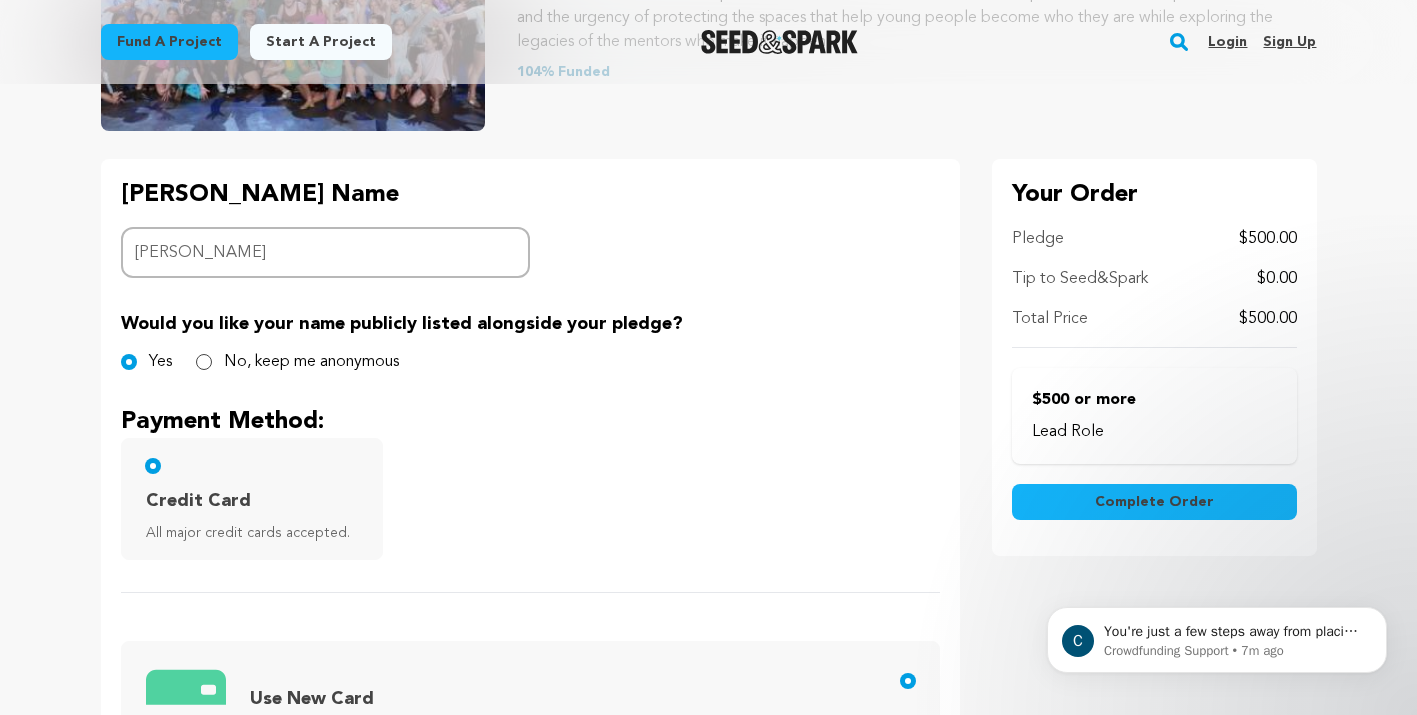 click on "Complete Order" at bounding box center (1154, 502) 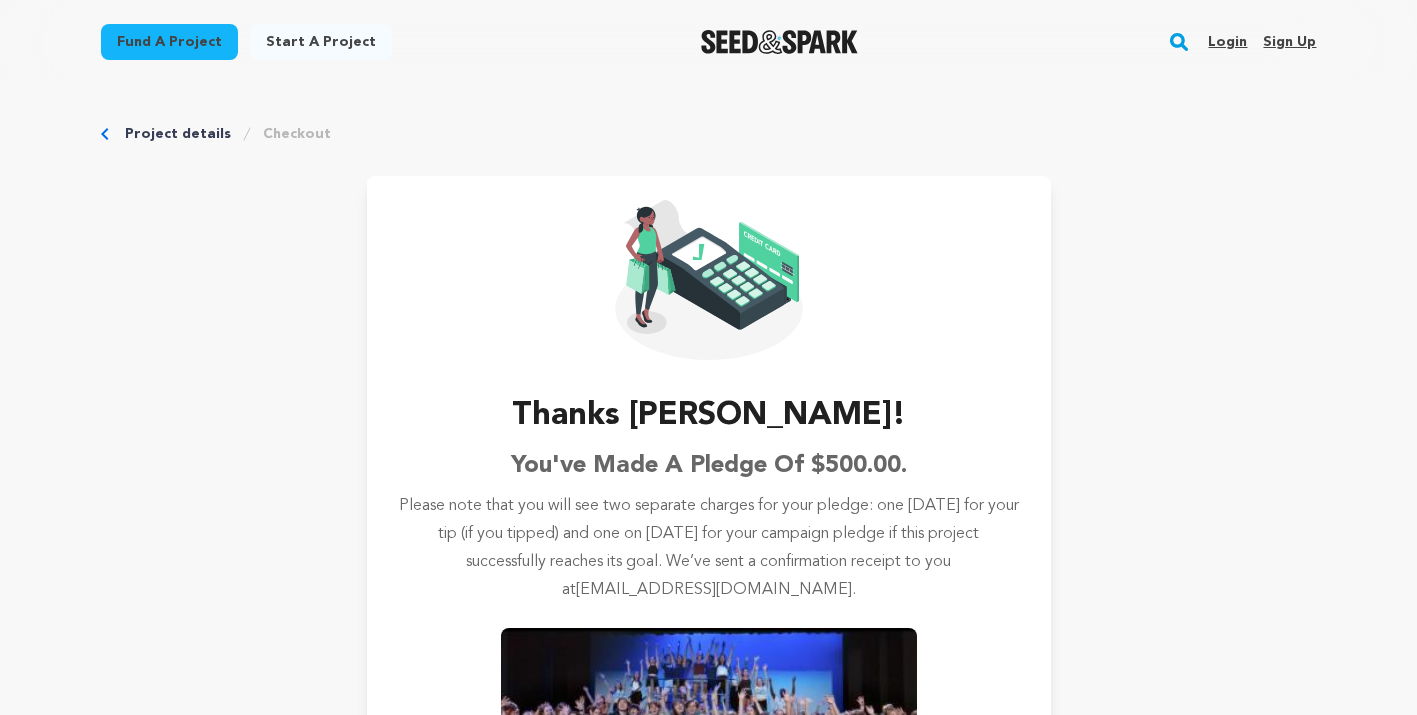 scroll, scrollTop: 0, scrollLeft: 0, axis: both 